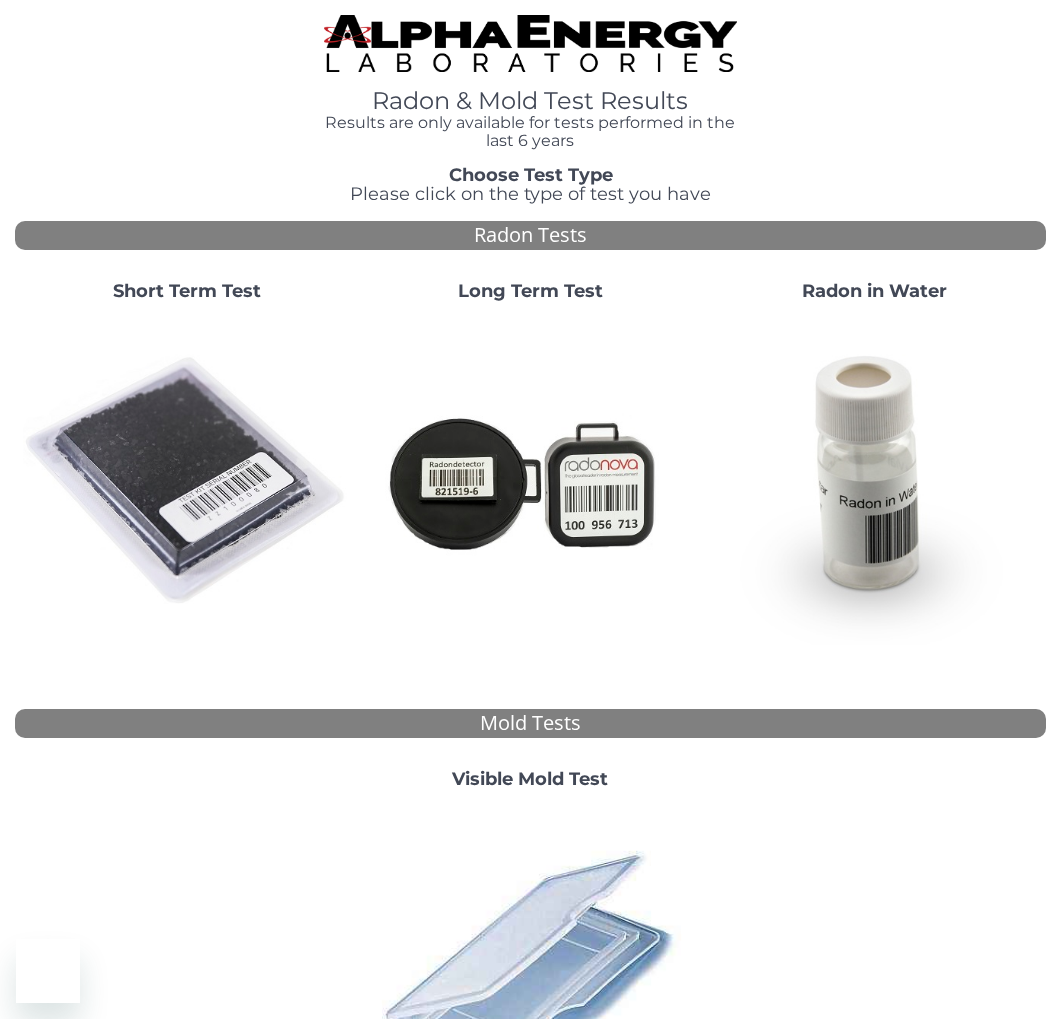 scroll, scrollTop: 0, scrollLeft: 0, axis: both 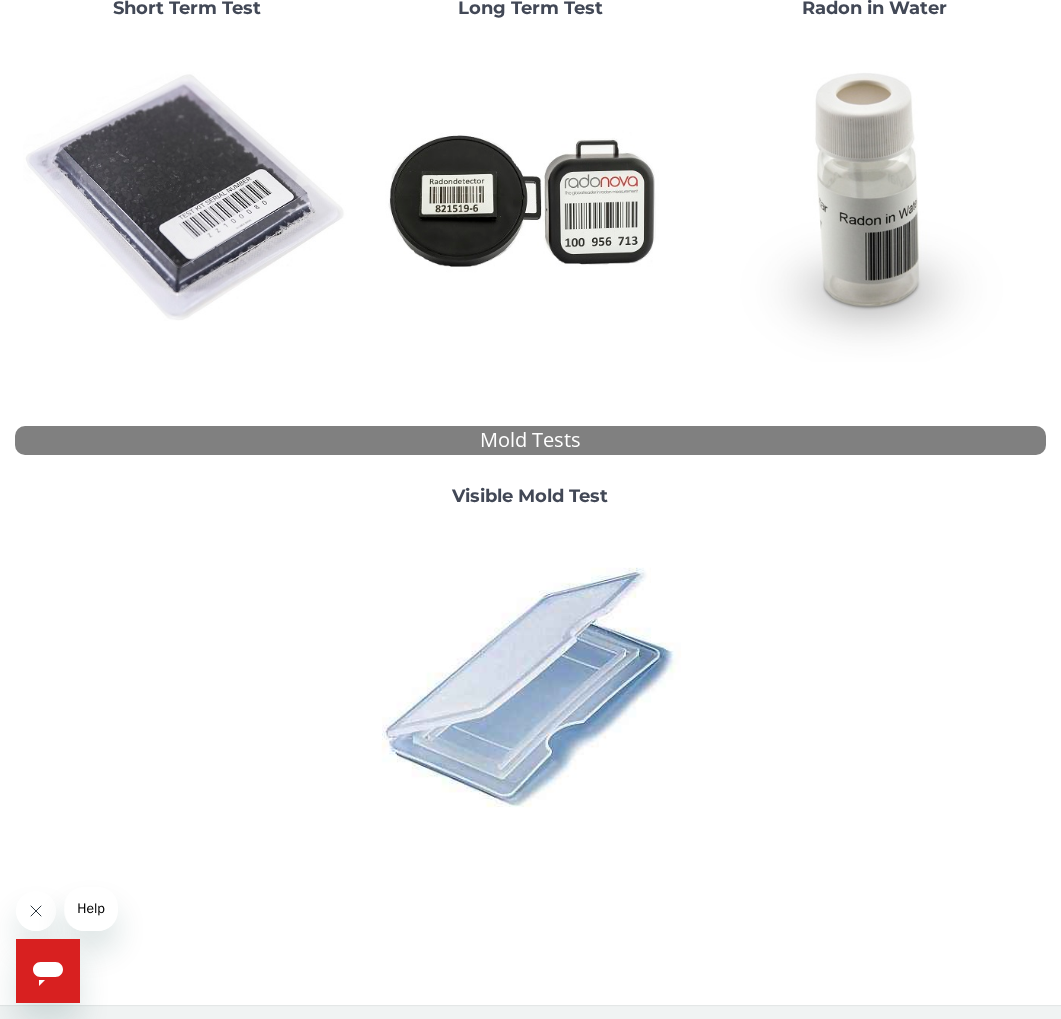 click 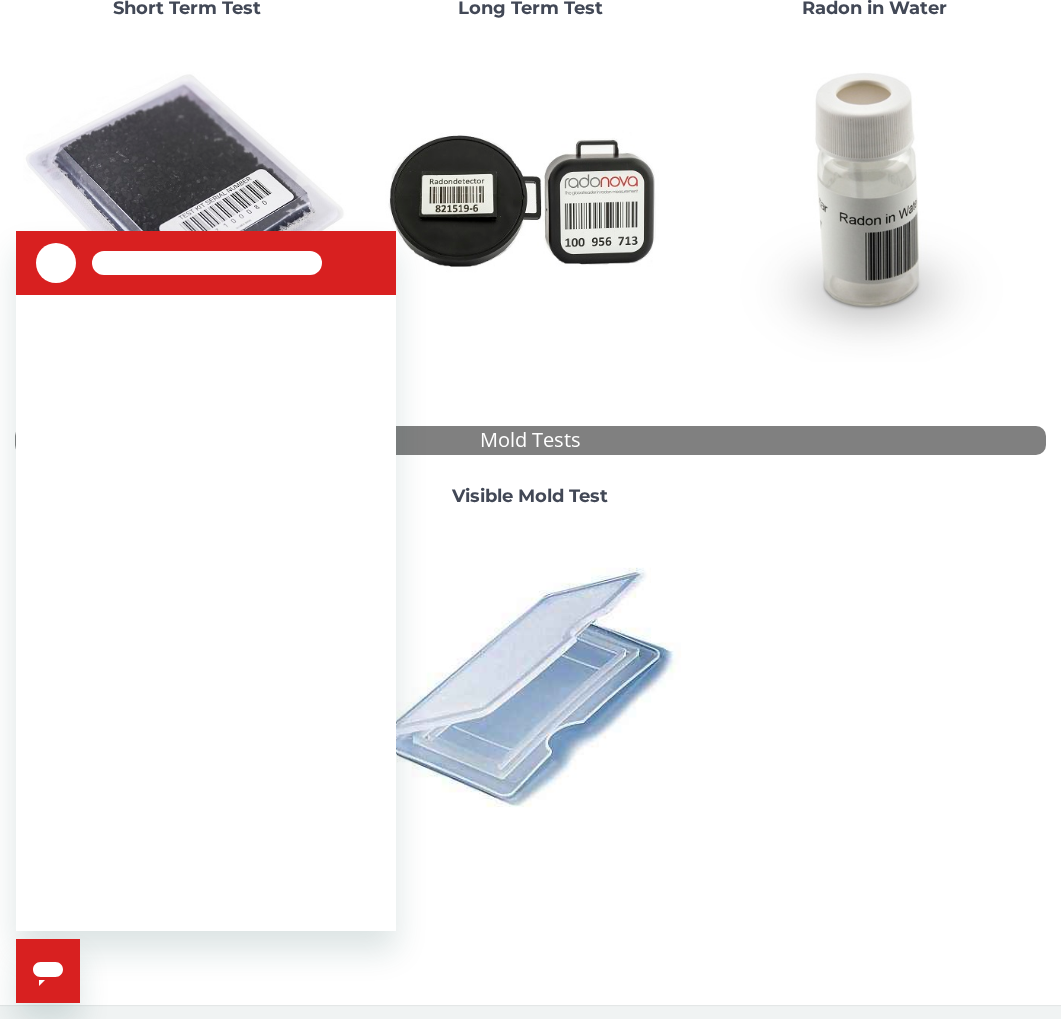 scroll, scrollTop: 0, scrollLeft: 0, axis: both 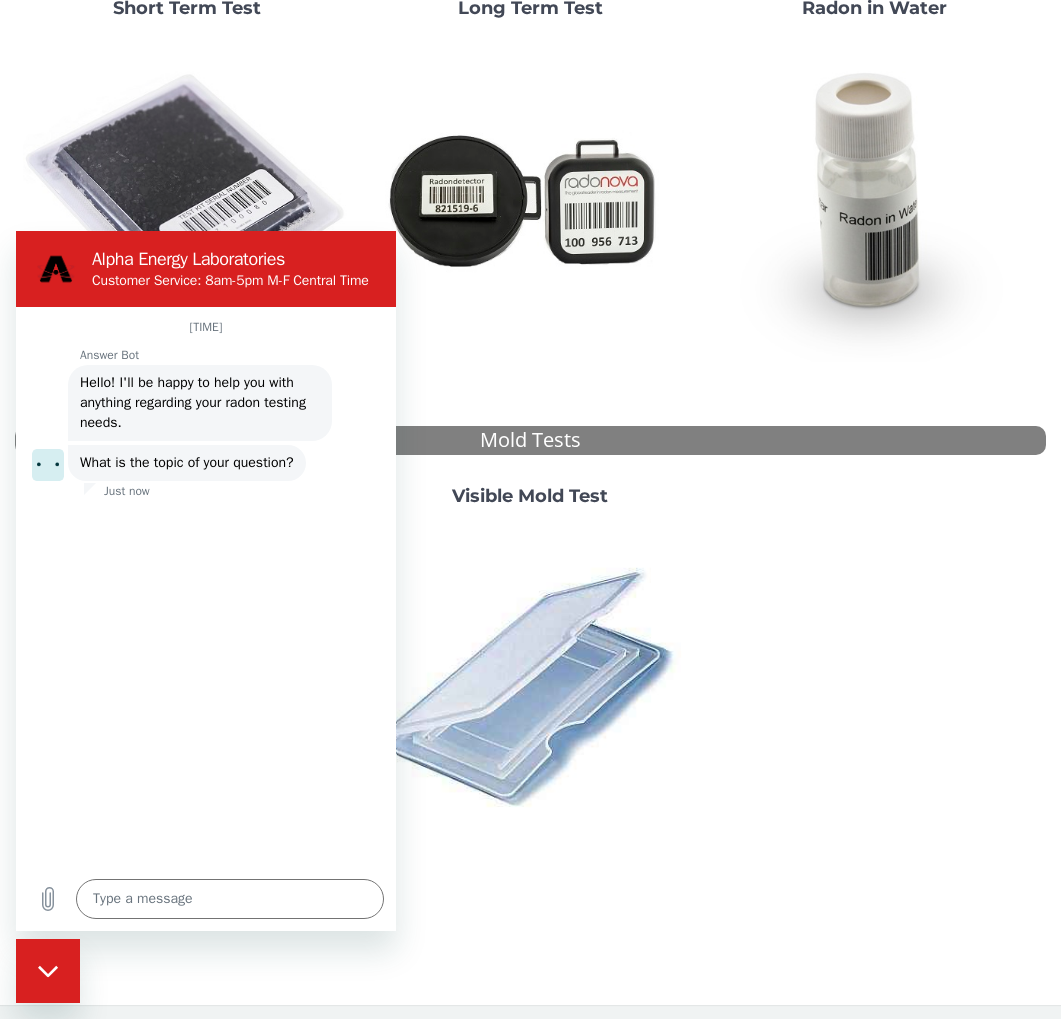 type on "x" 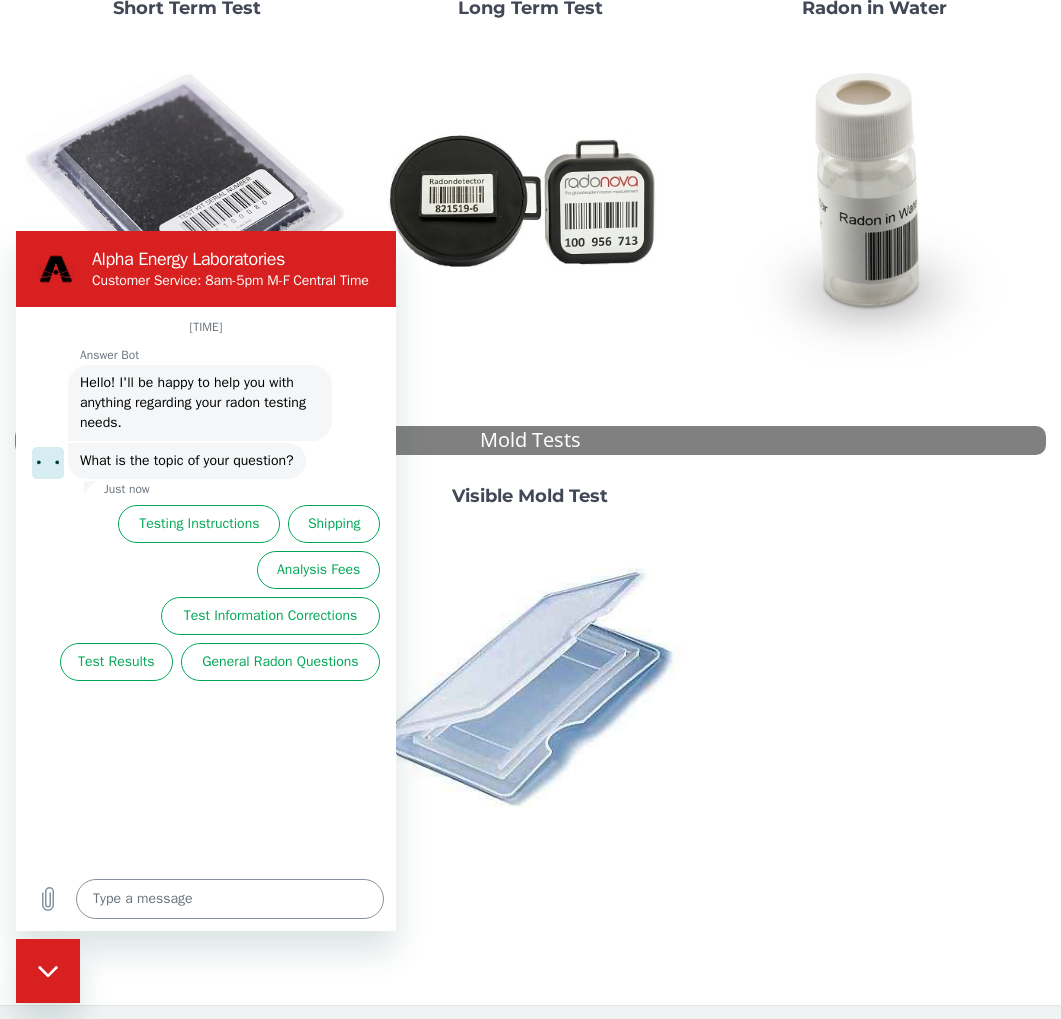 click at bounding box center [230, 899] 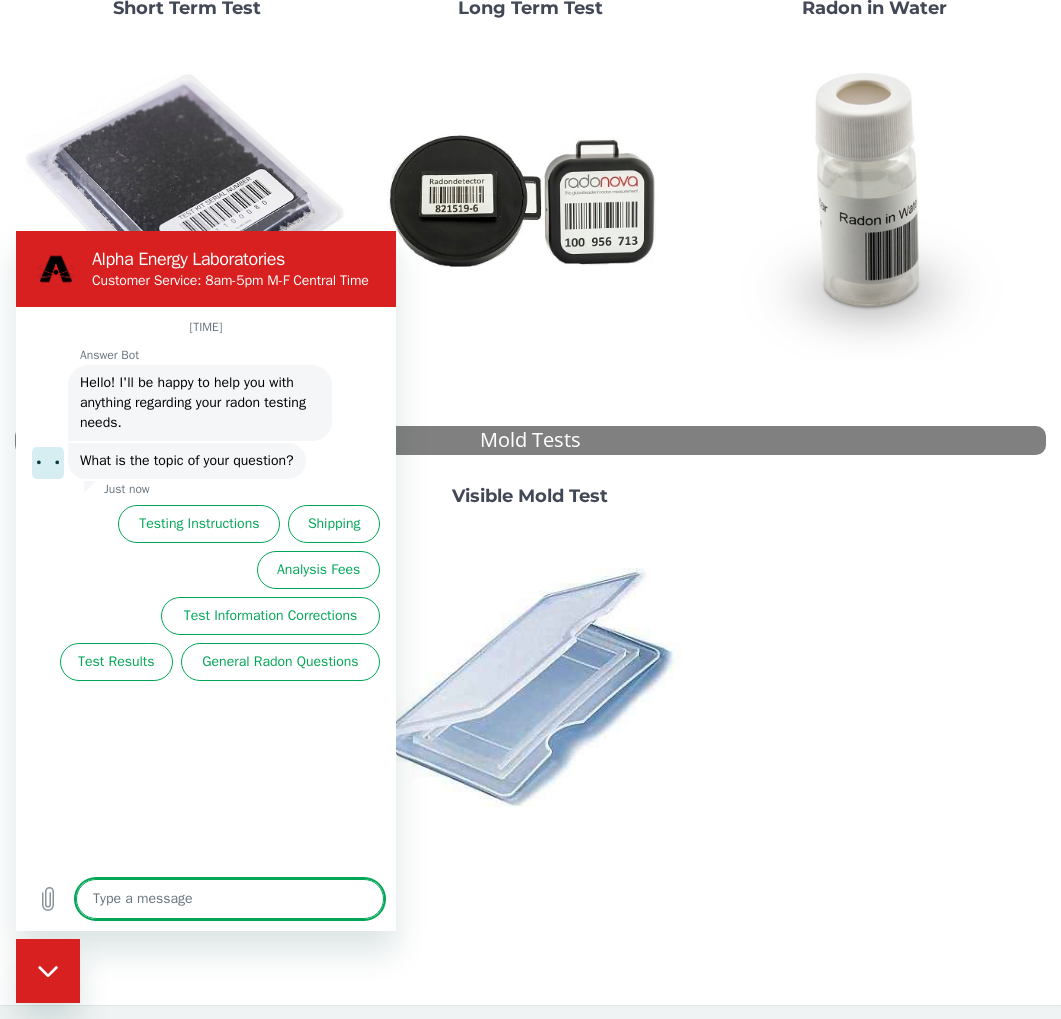 type on "I" 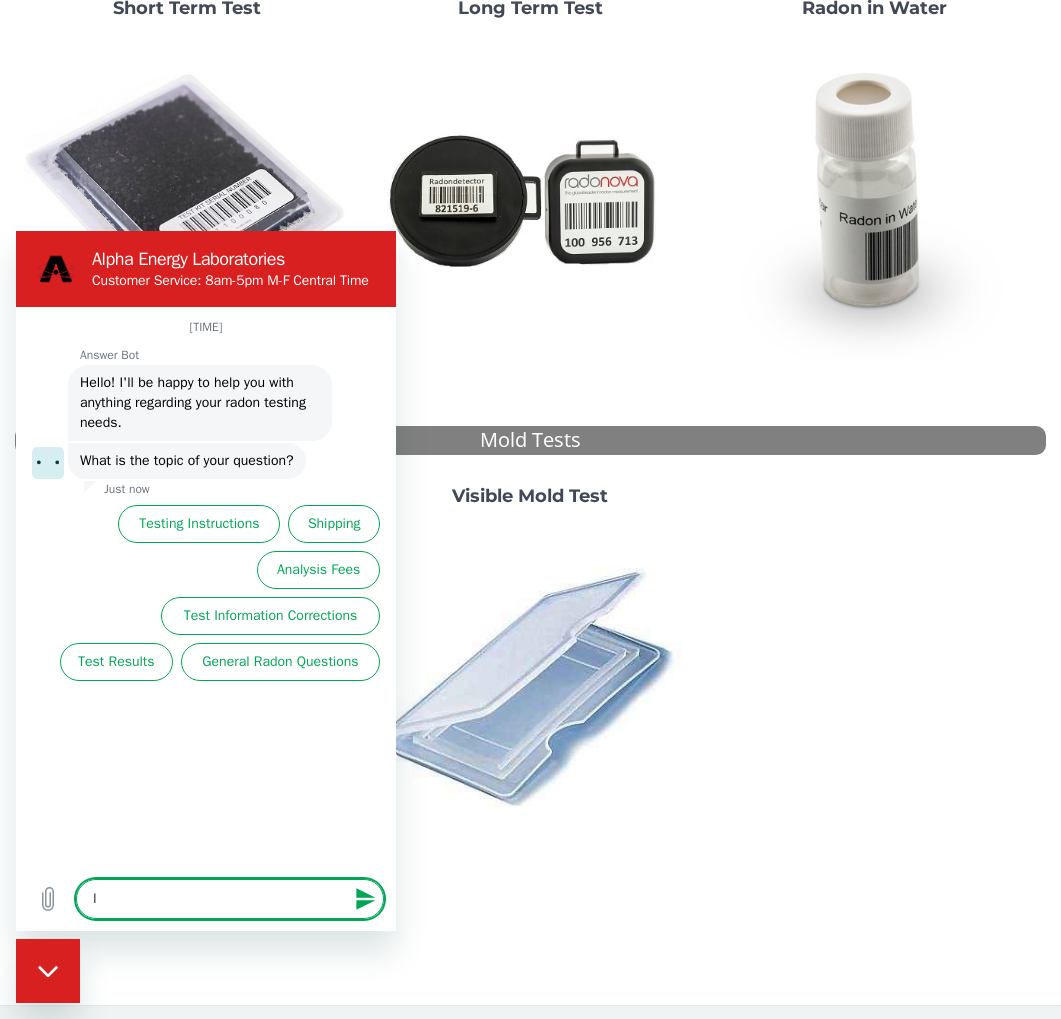 type on "I" 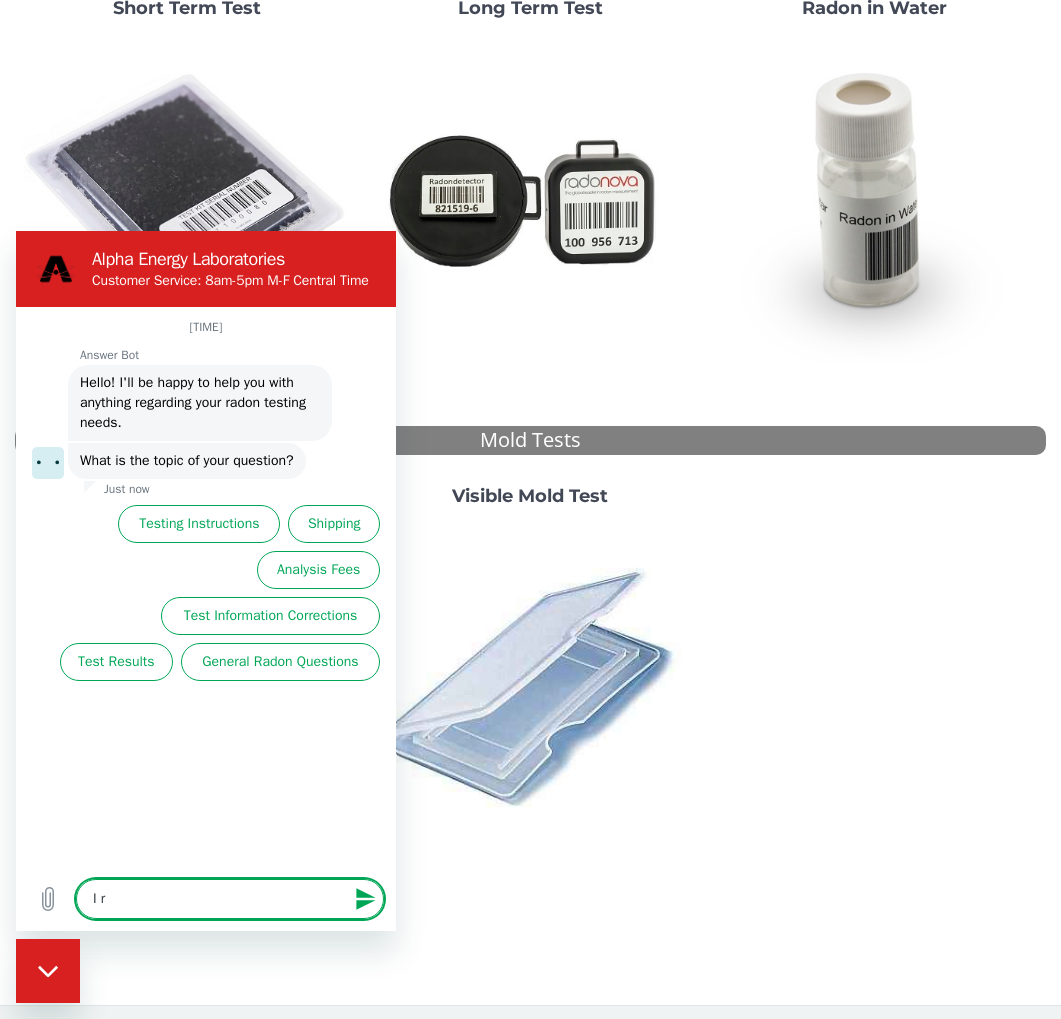 type on "I re" 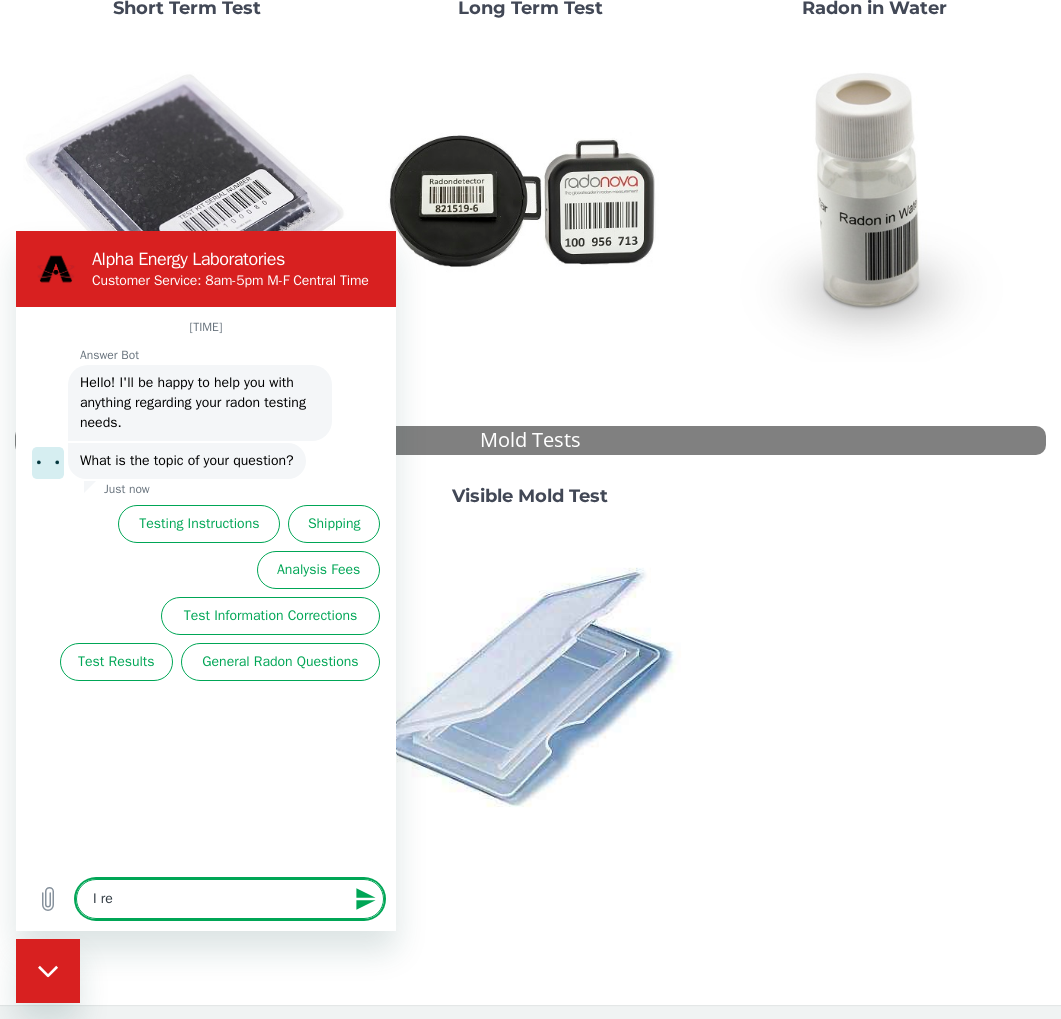 type on "I rec" 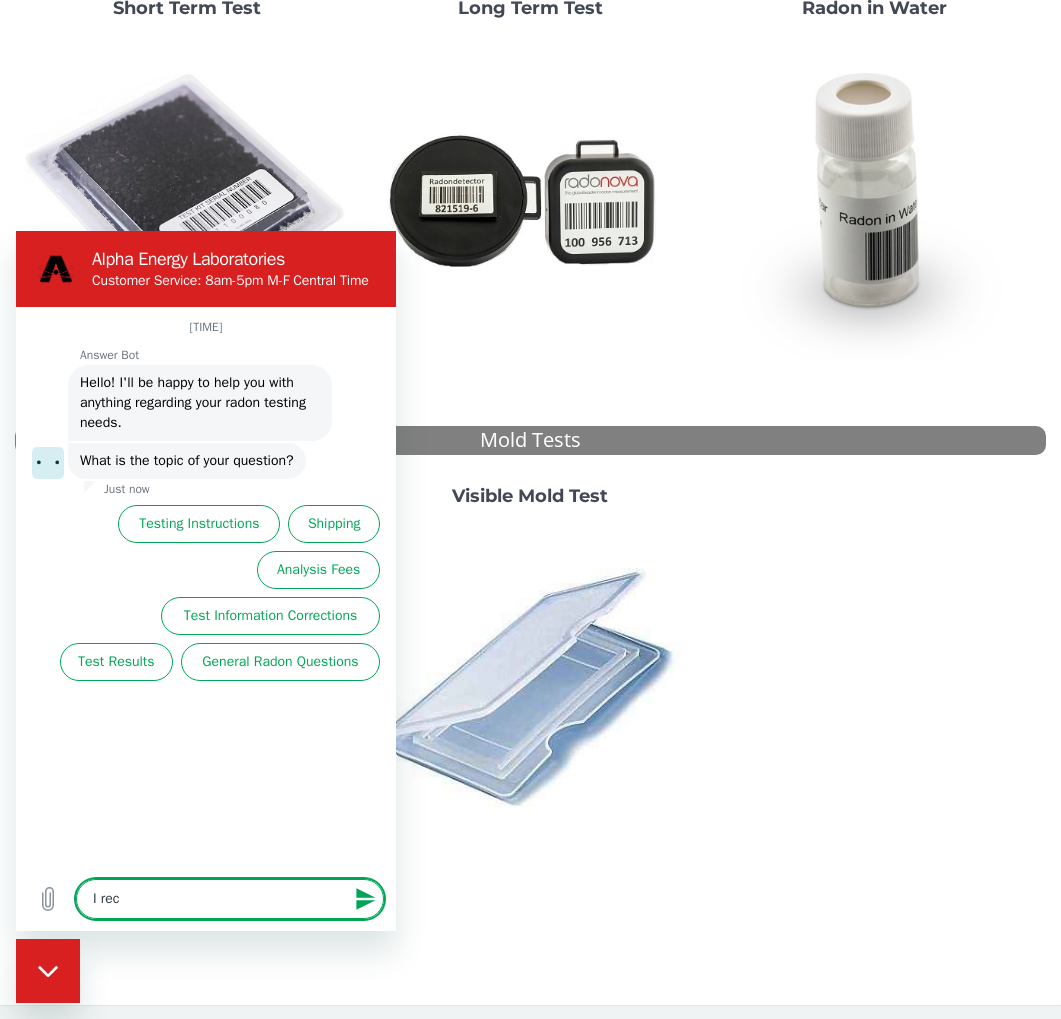 type on "I reci" 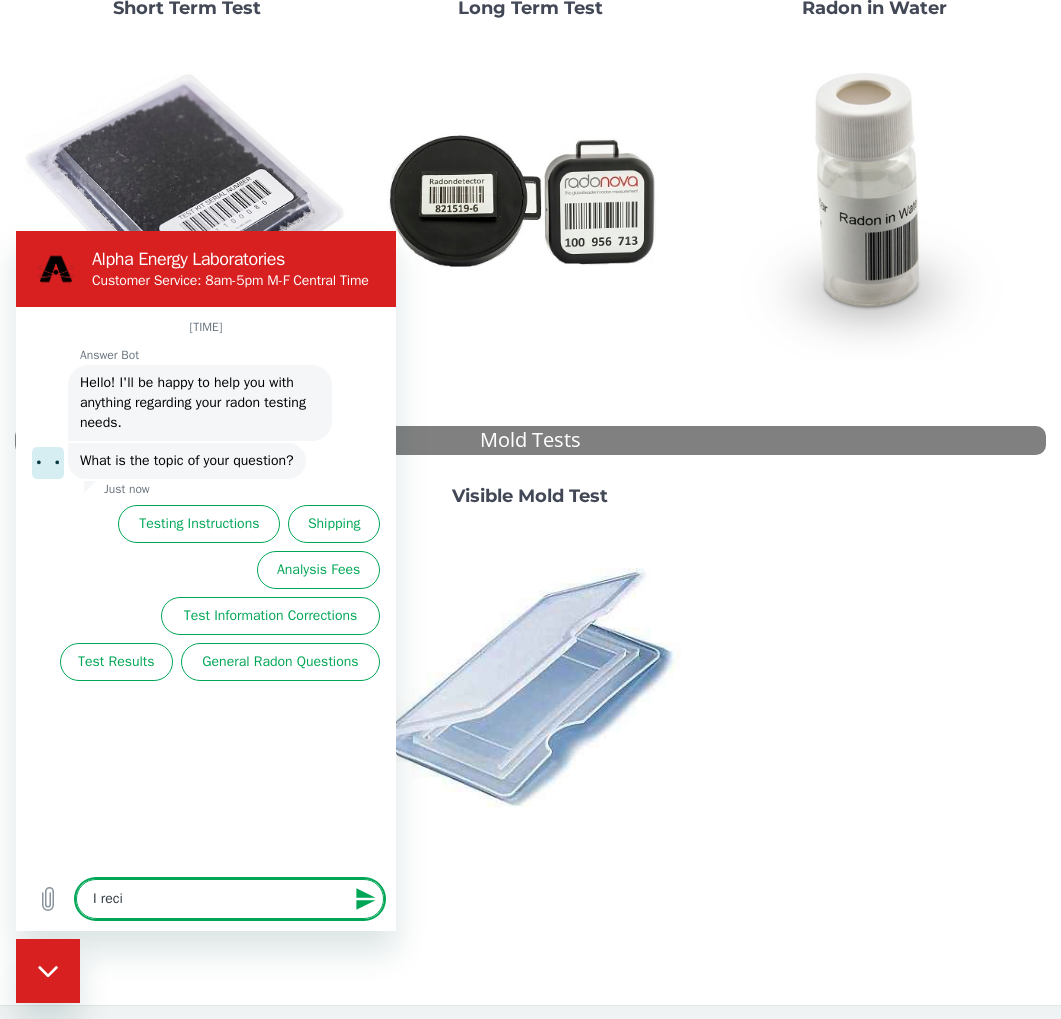 type on "I recie" 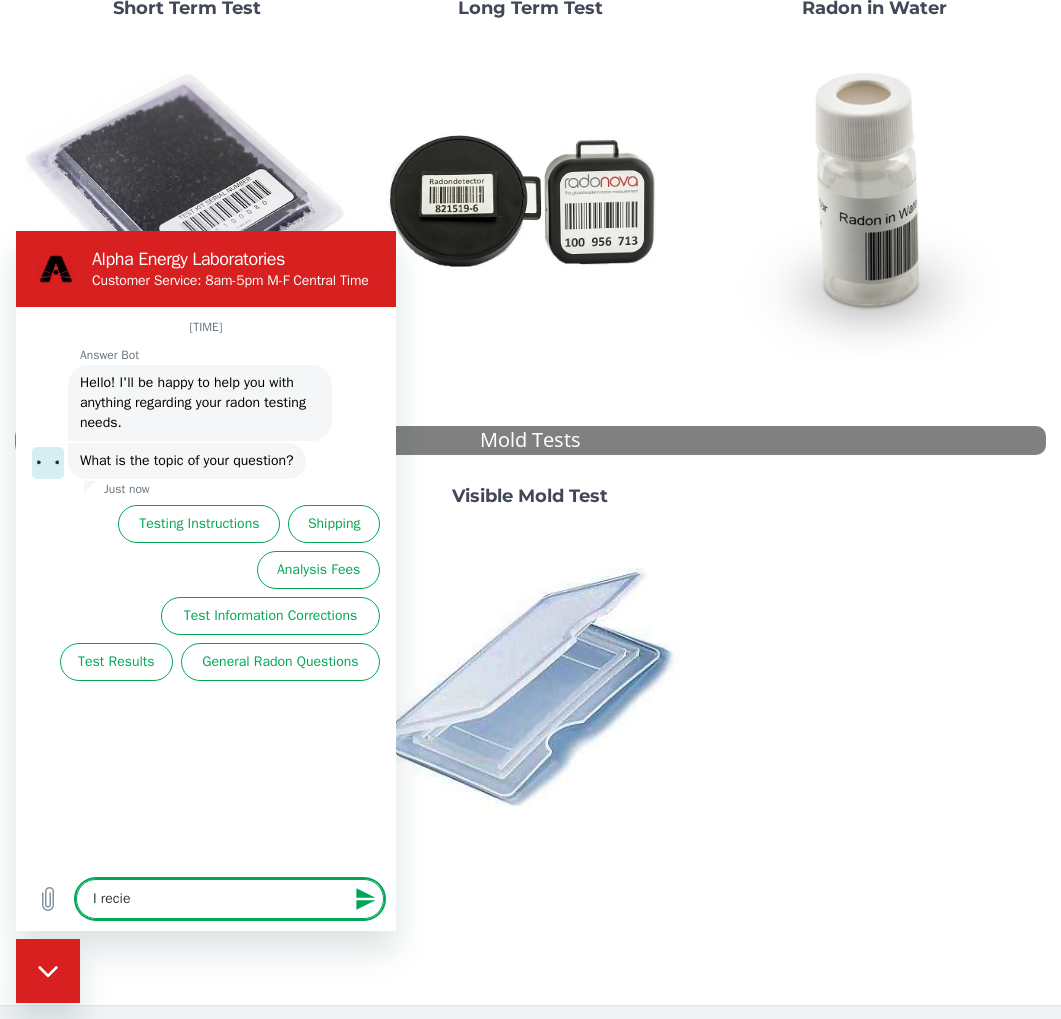 type on "I recie" 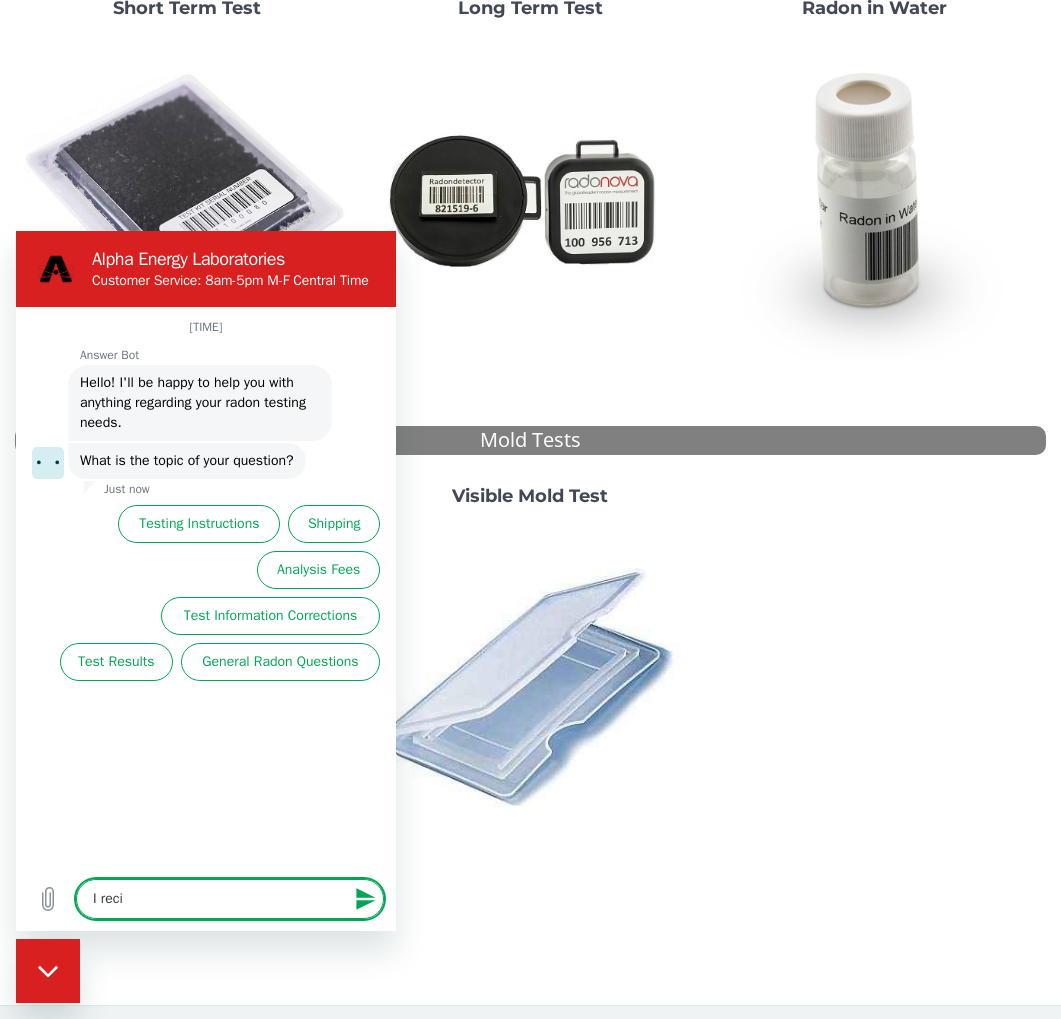 type on "I rec" 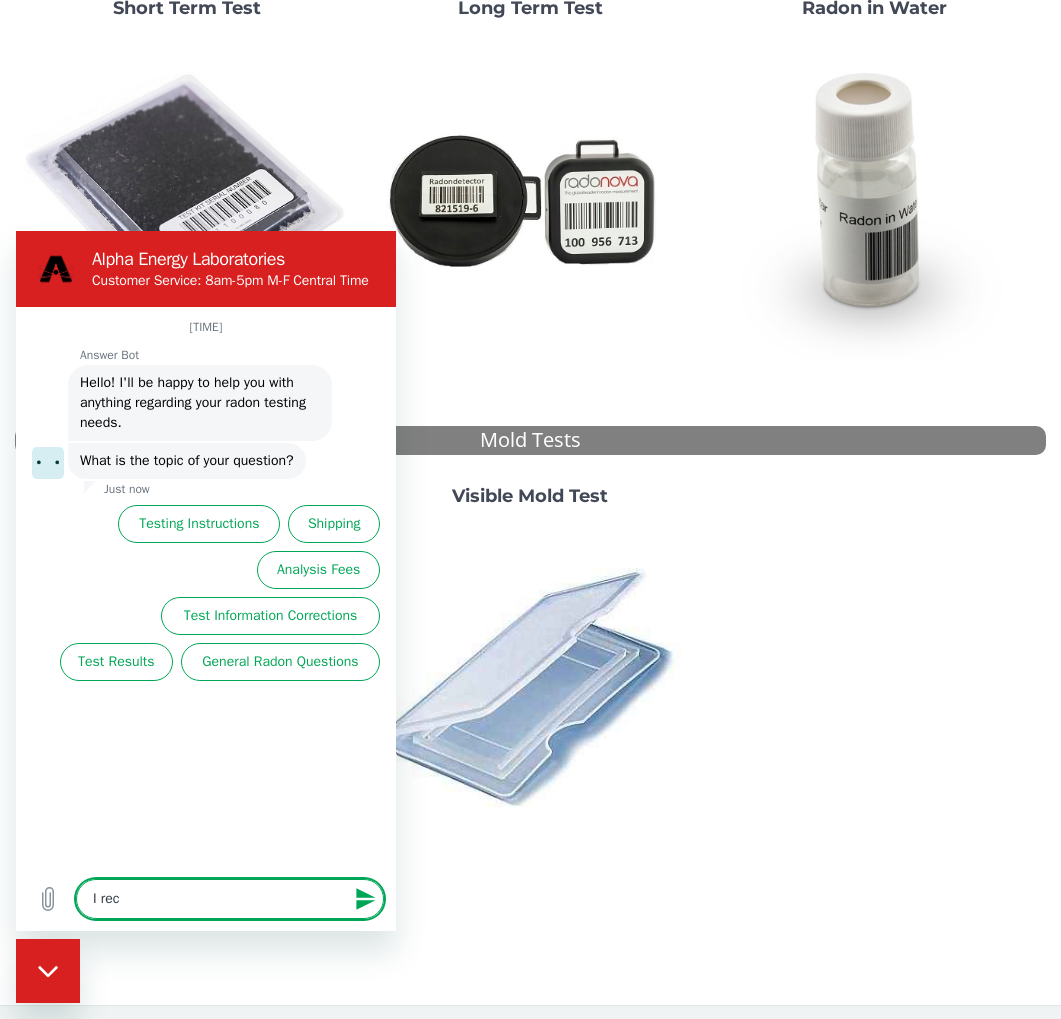 type on "I recr" 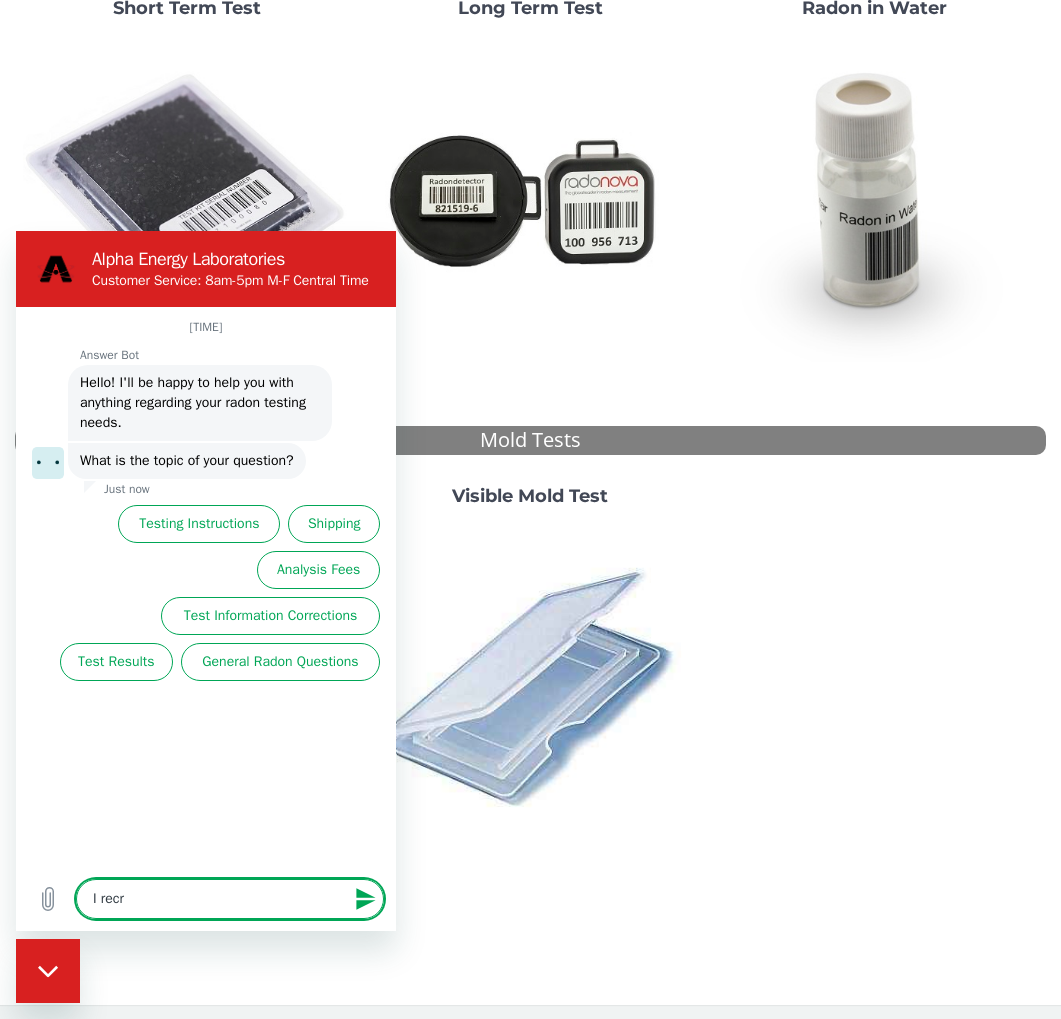 type on "I rec" 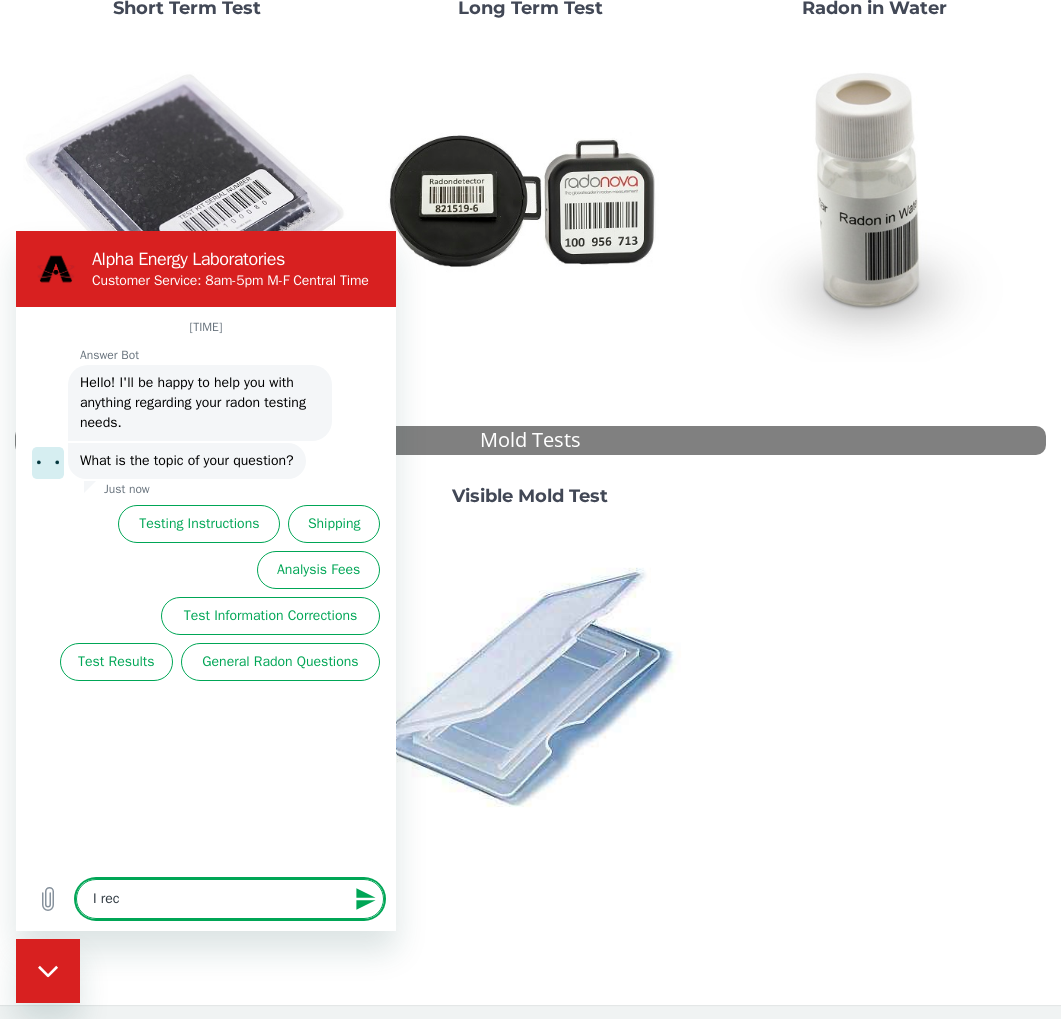 type on "x" 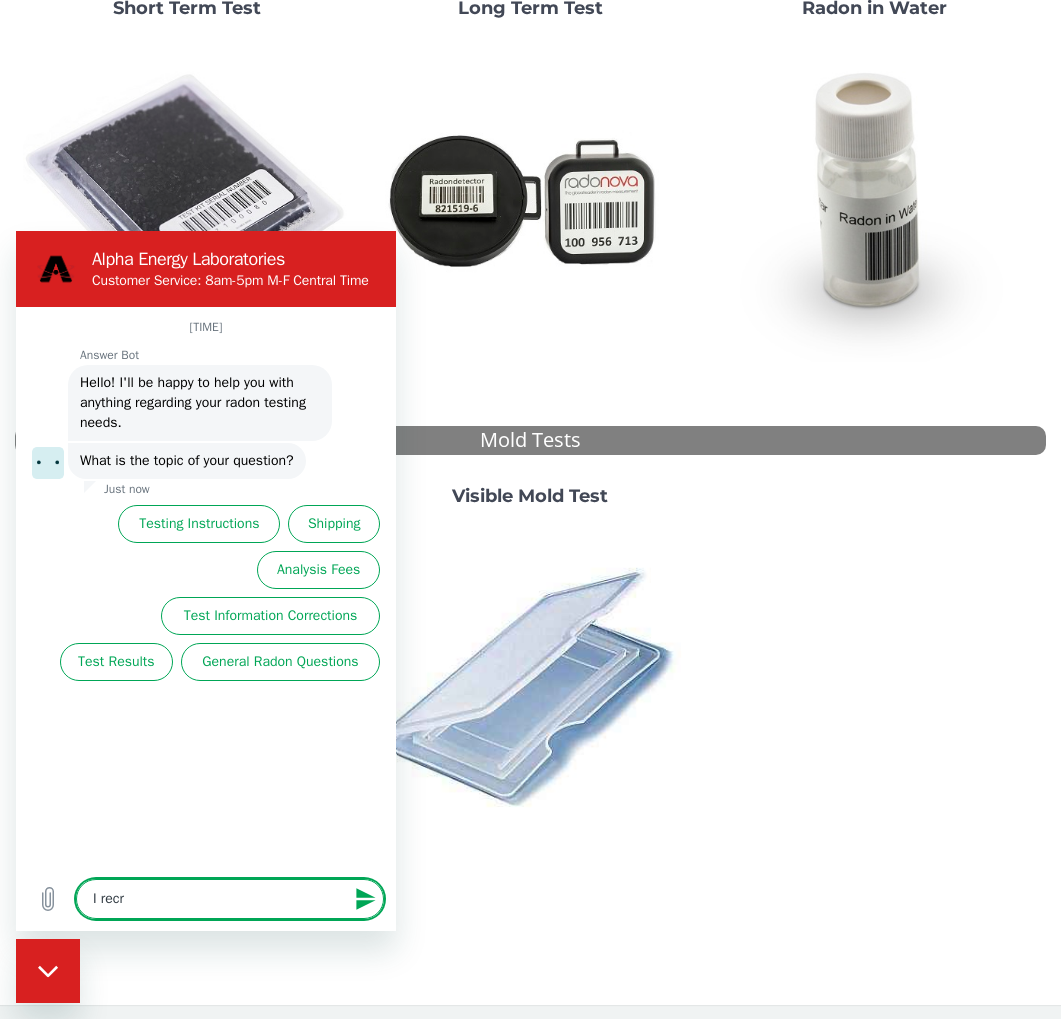 type on "I recri" 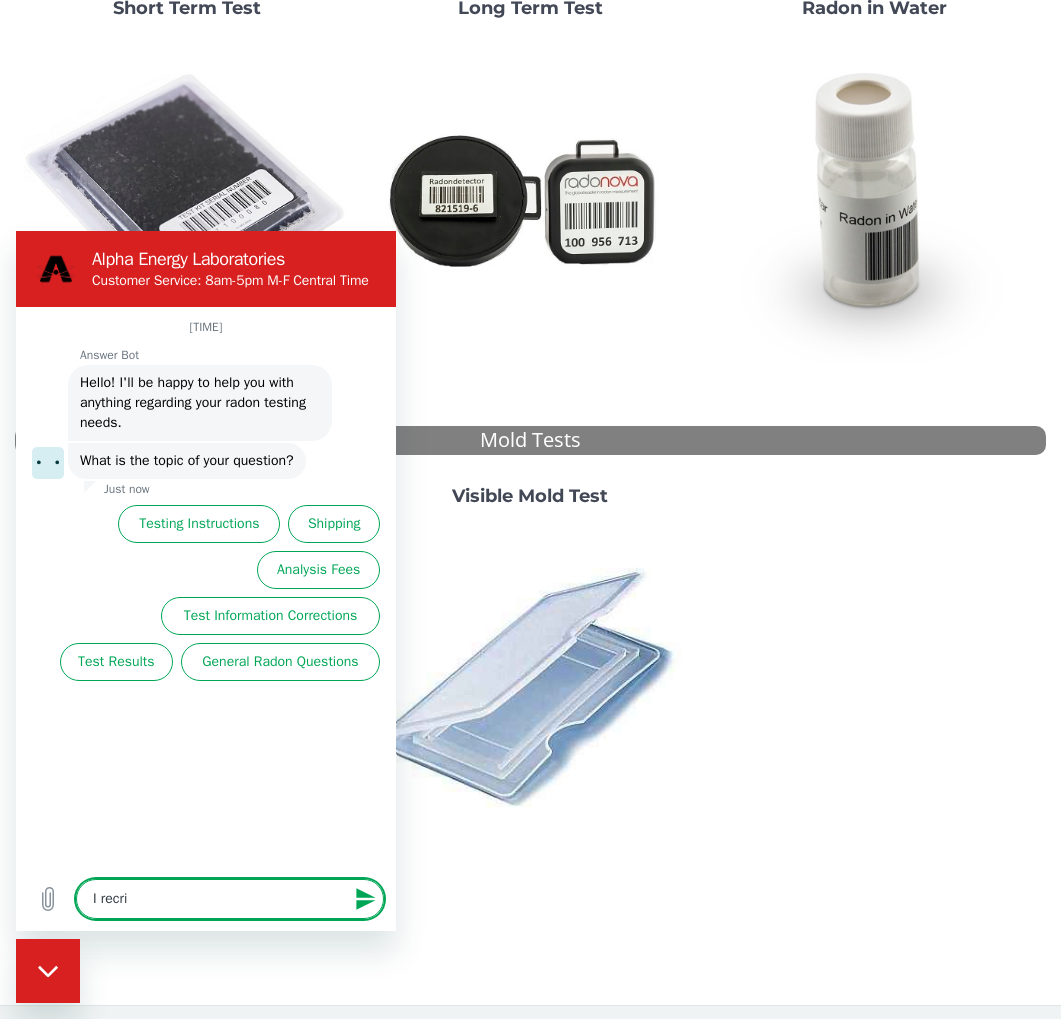 type on "I recrib" 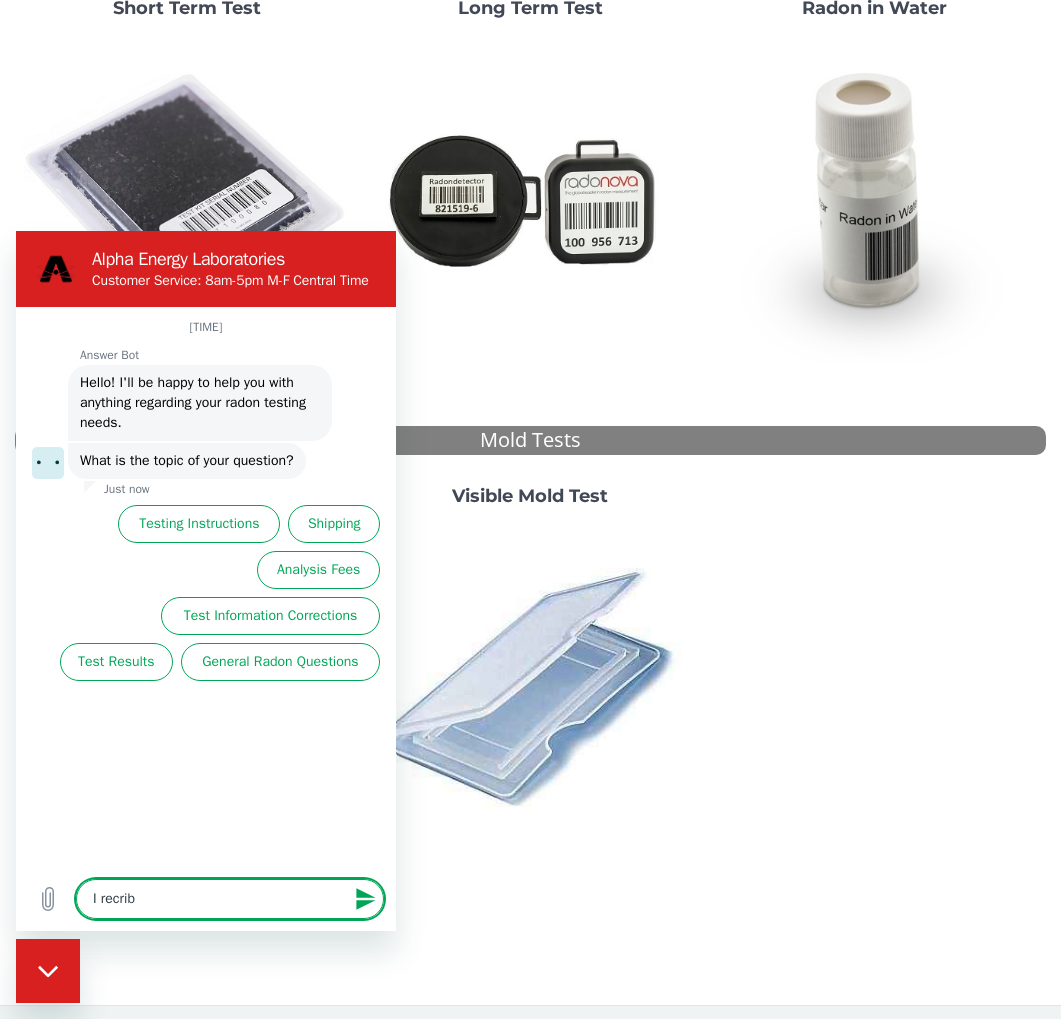 type on "I recri" 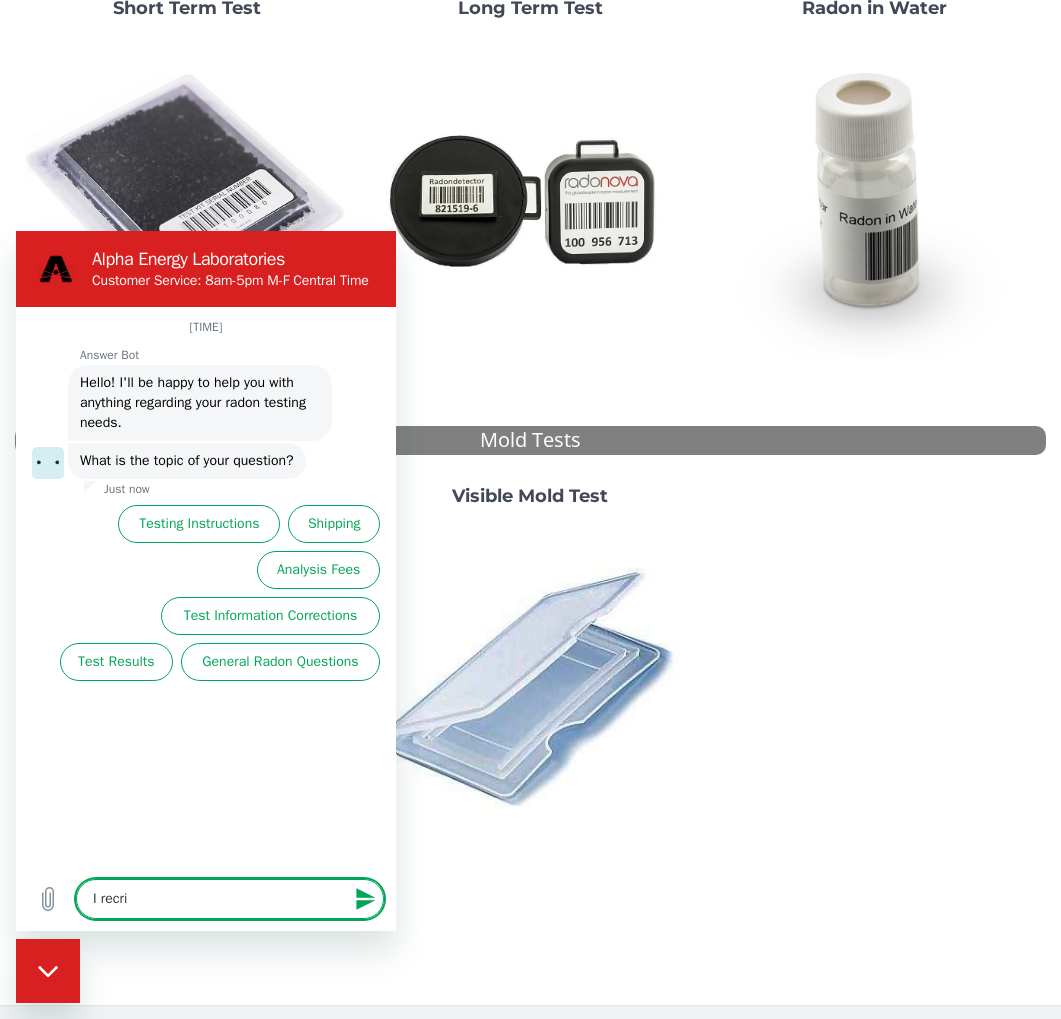 type on "I recr" 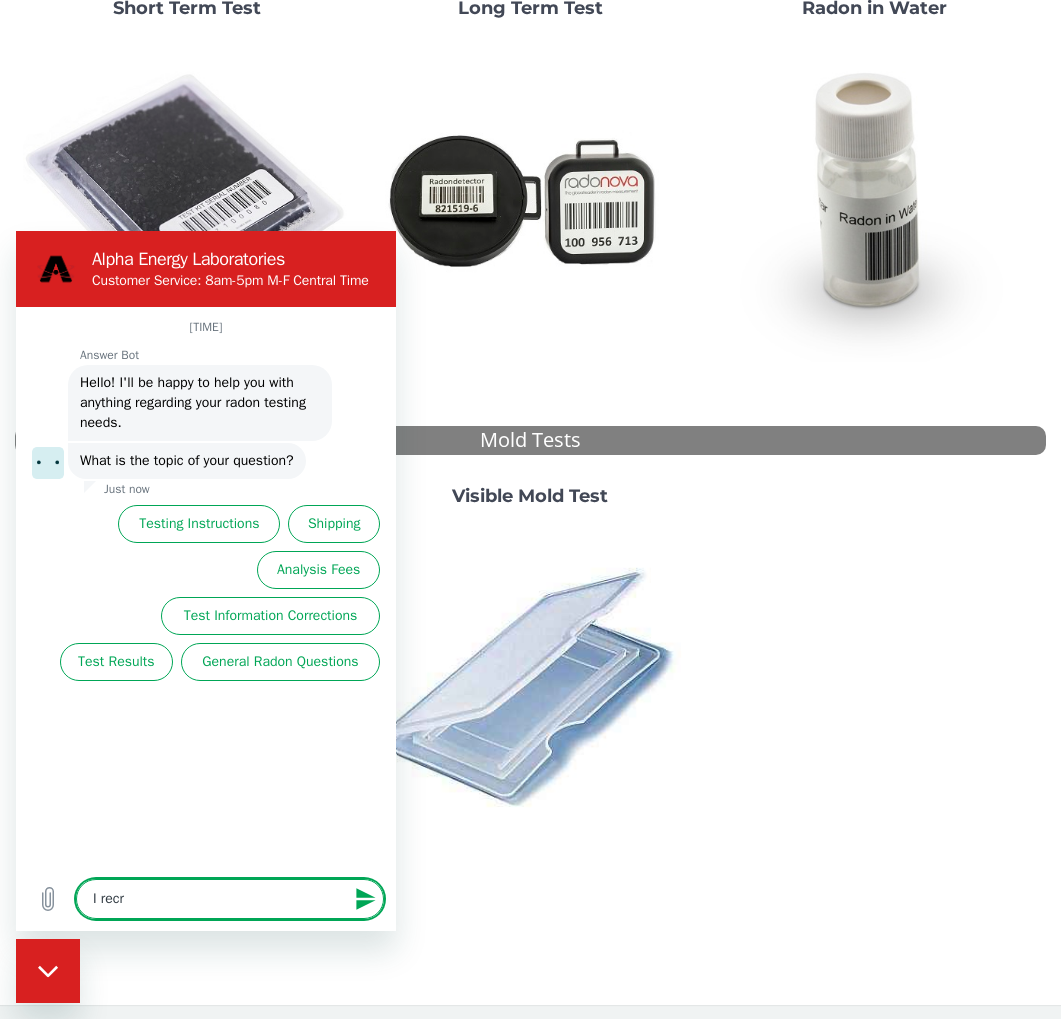 type on "I rec" 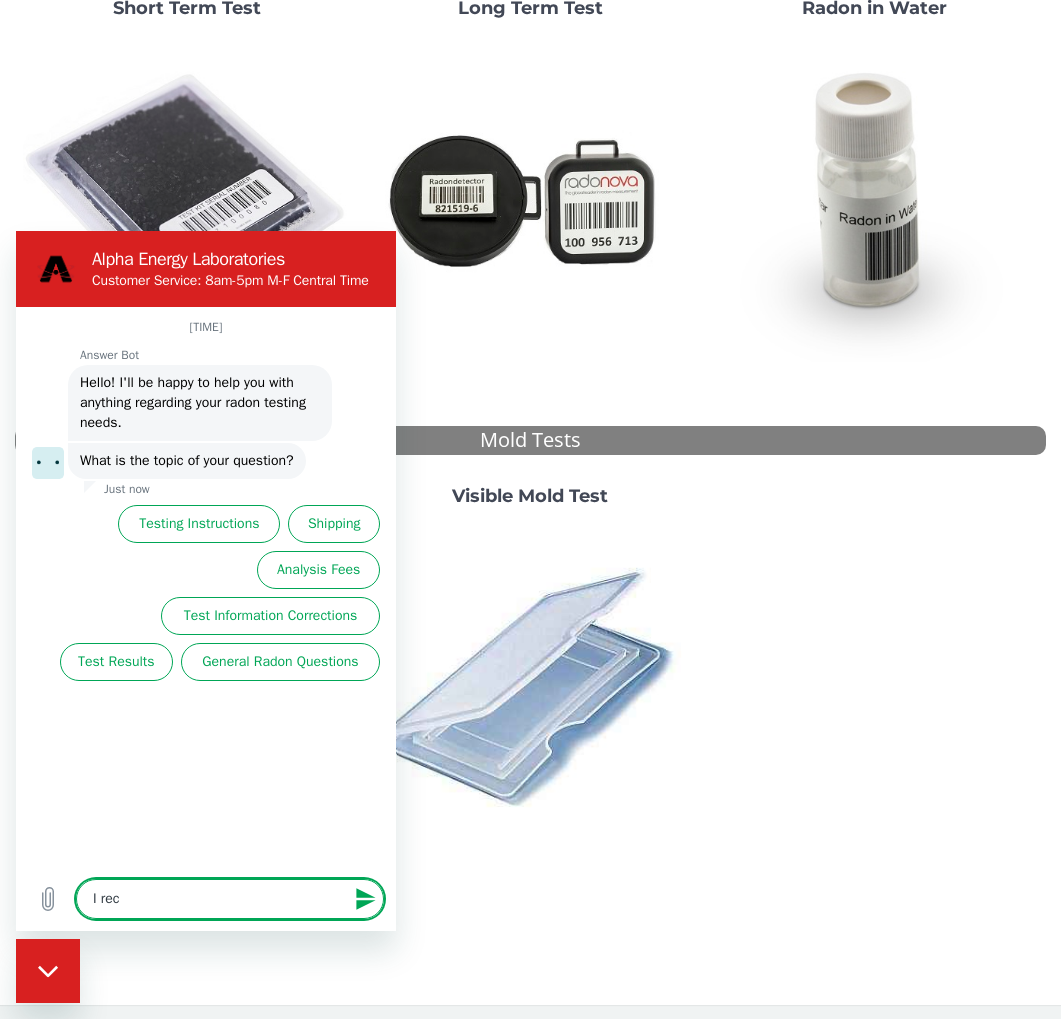 type on "I re" 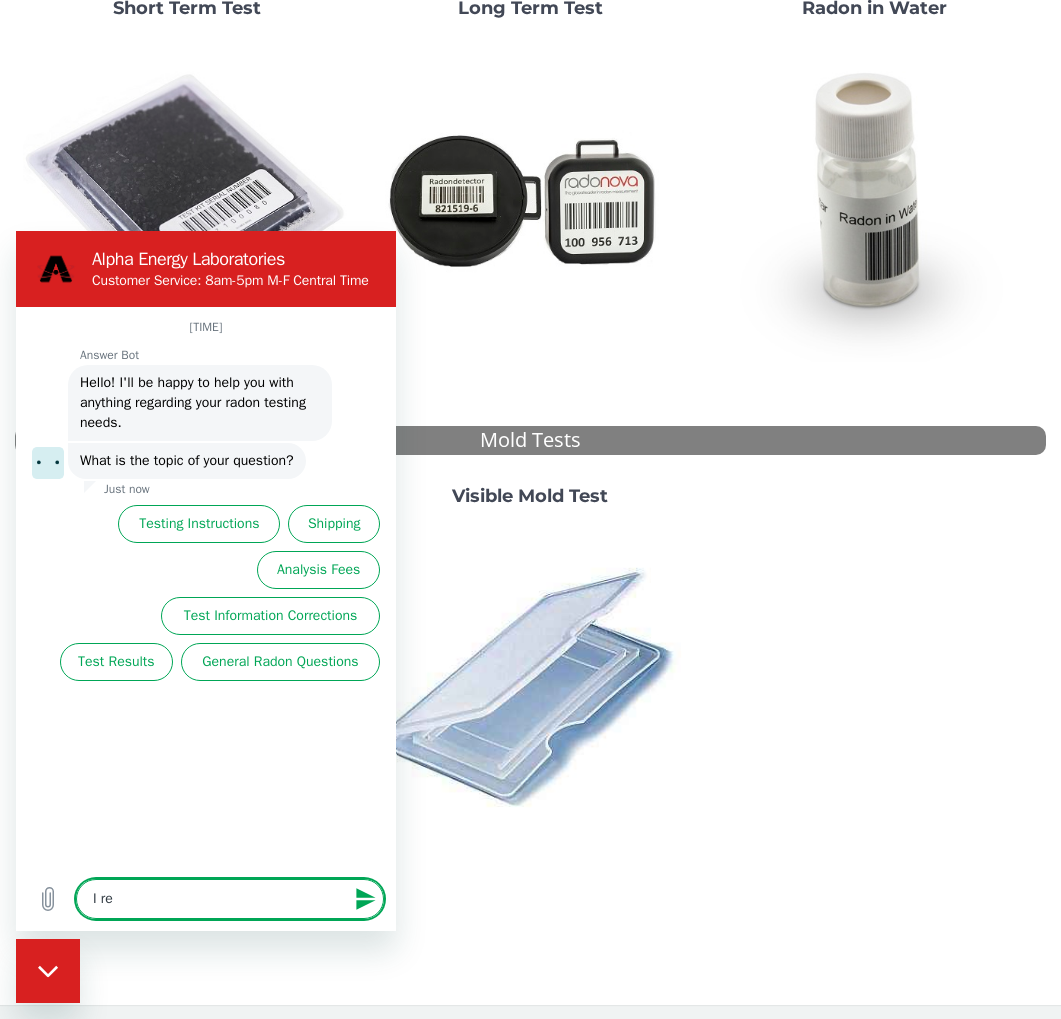 type on "I rec" 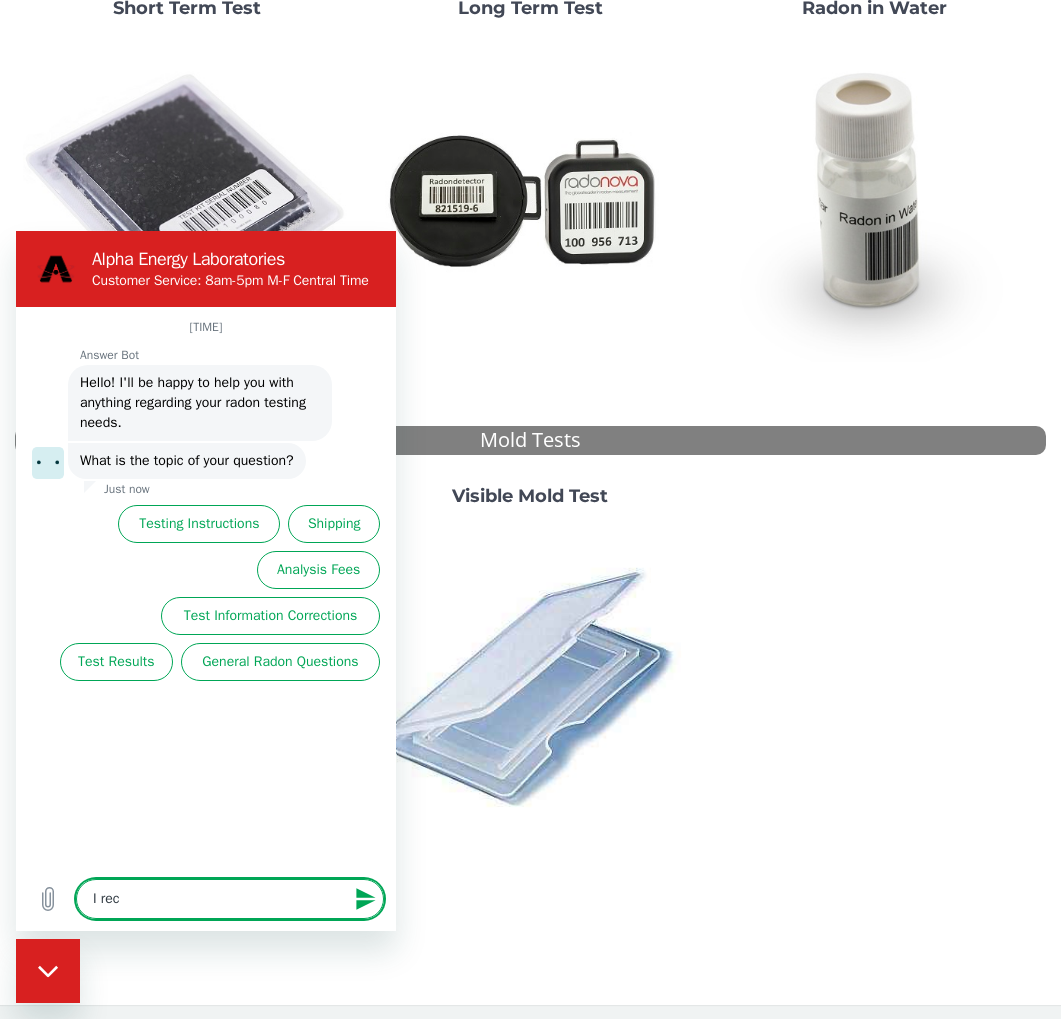 type on "I rece" 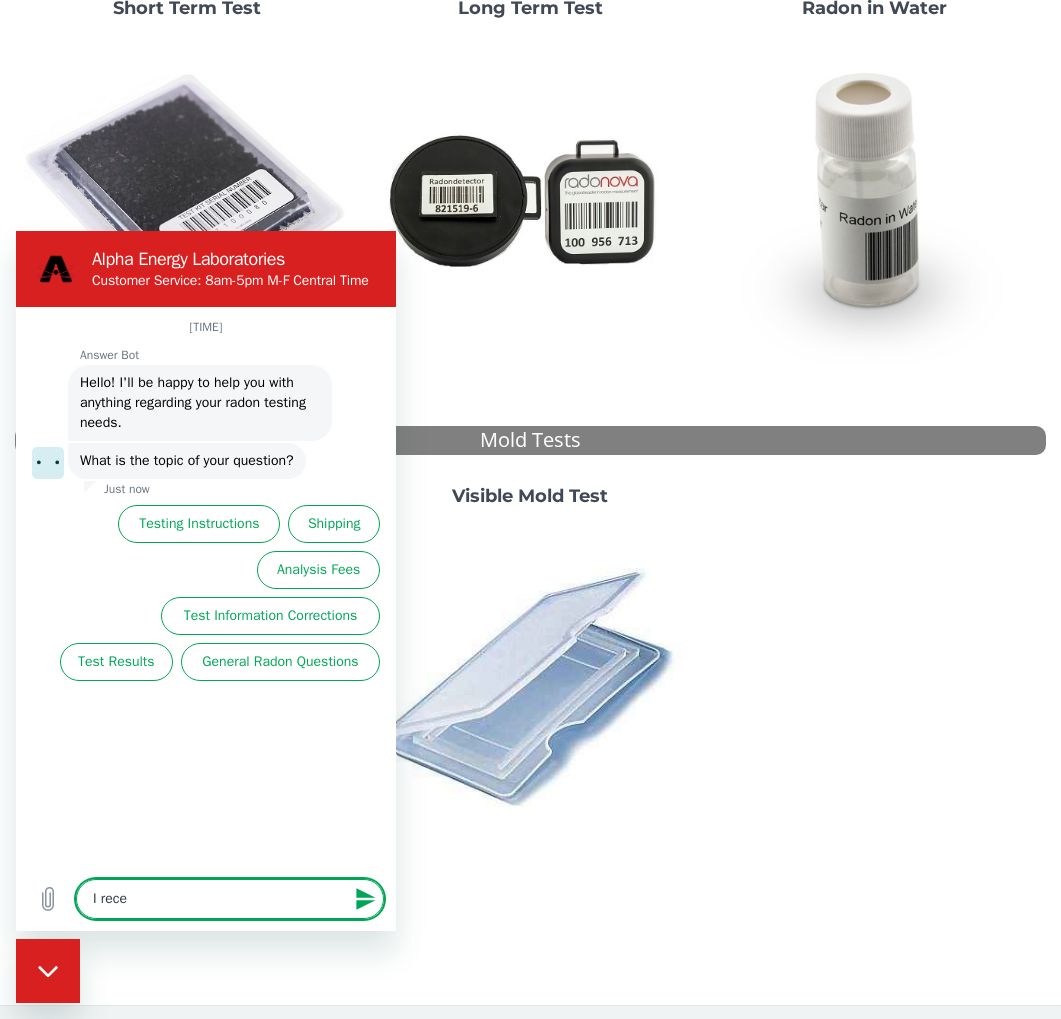 type on "I recei" 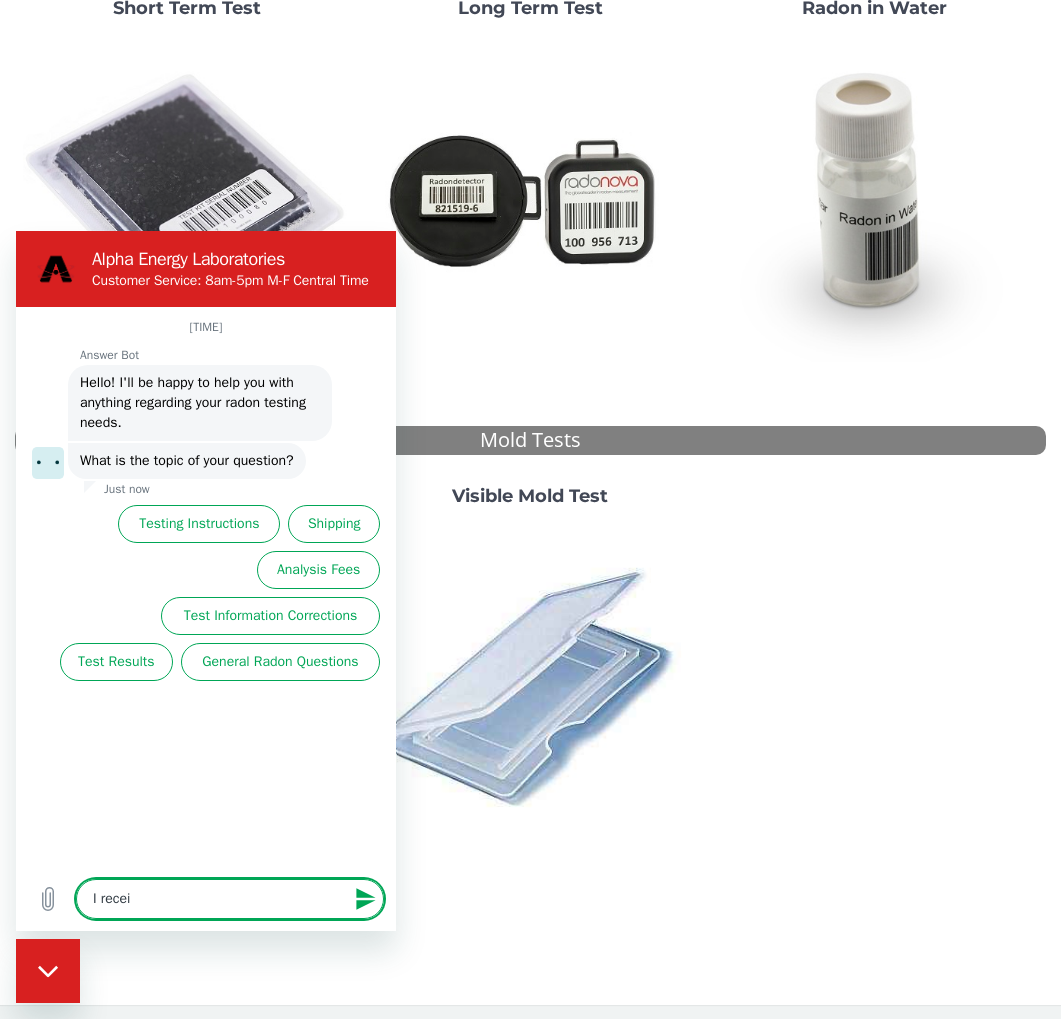 type on "I receiv" 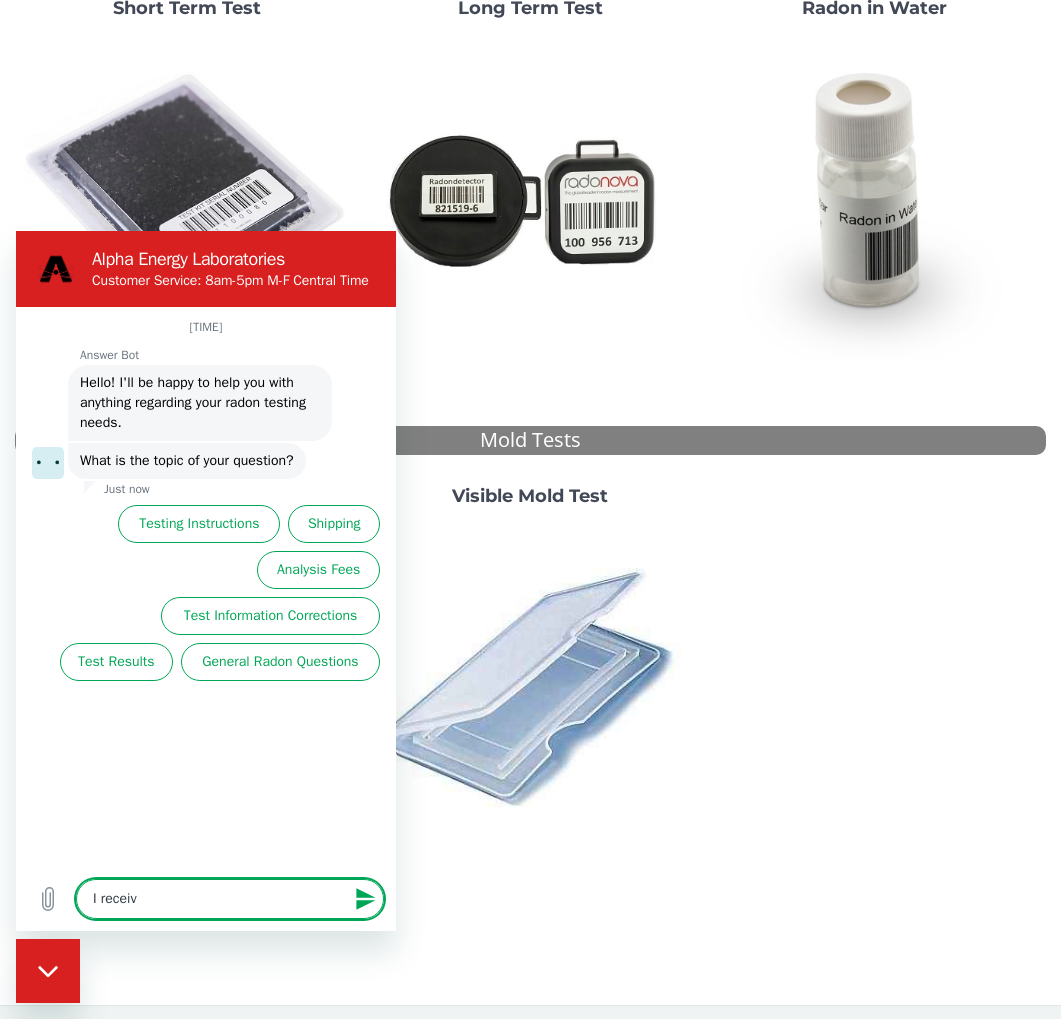 type on "I receive" 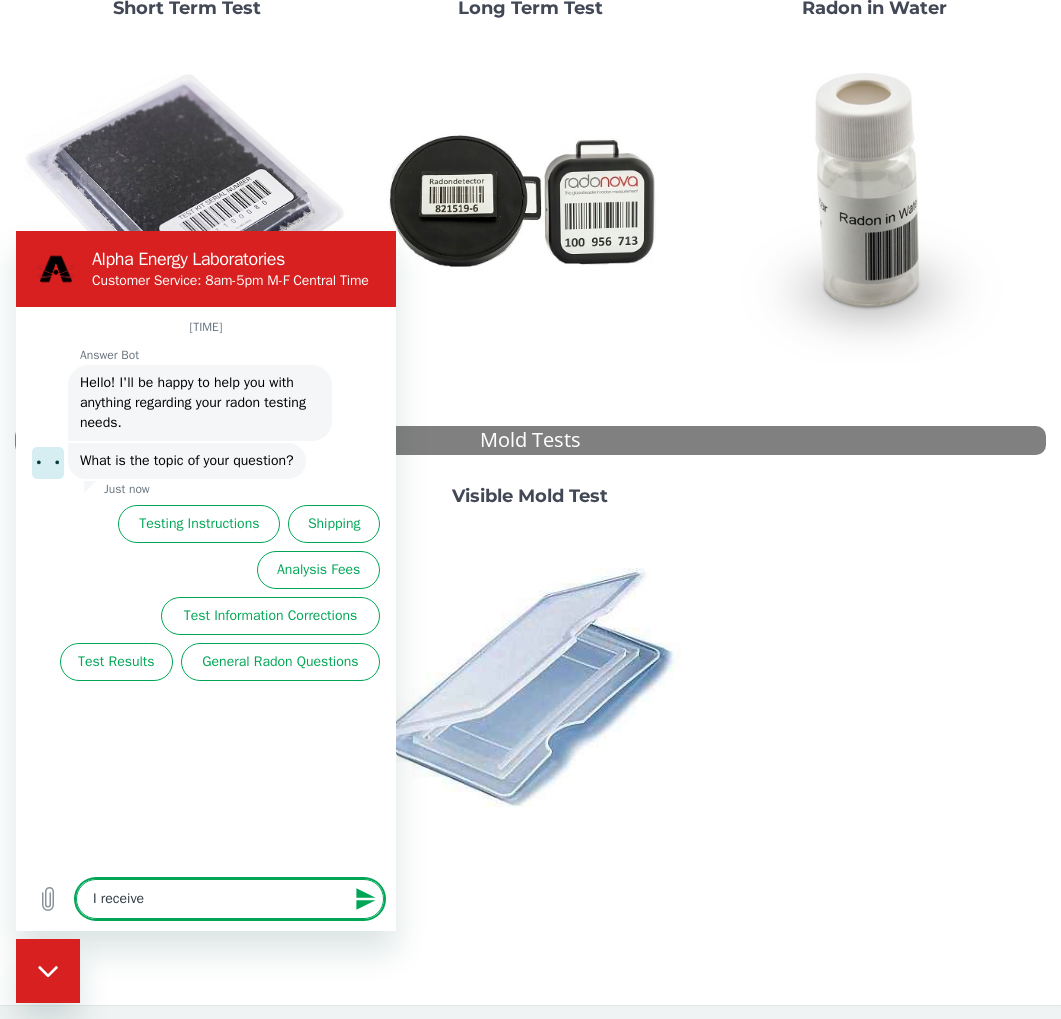 type on "I received" 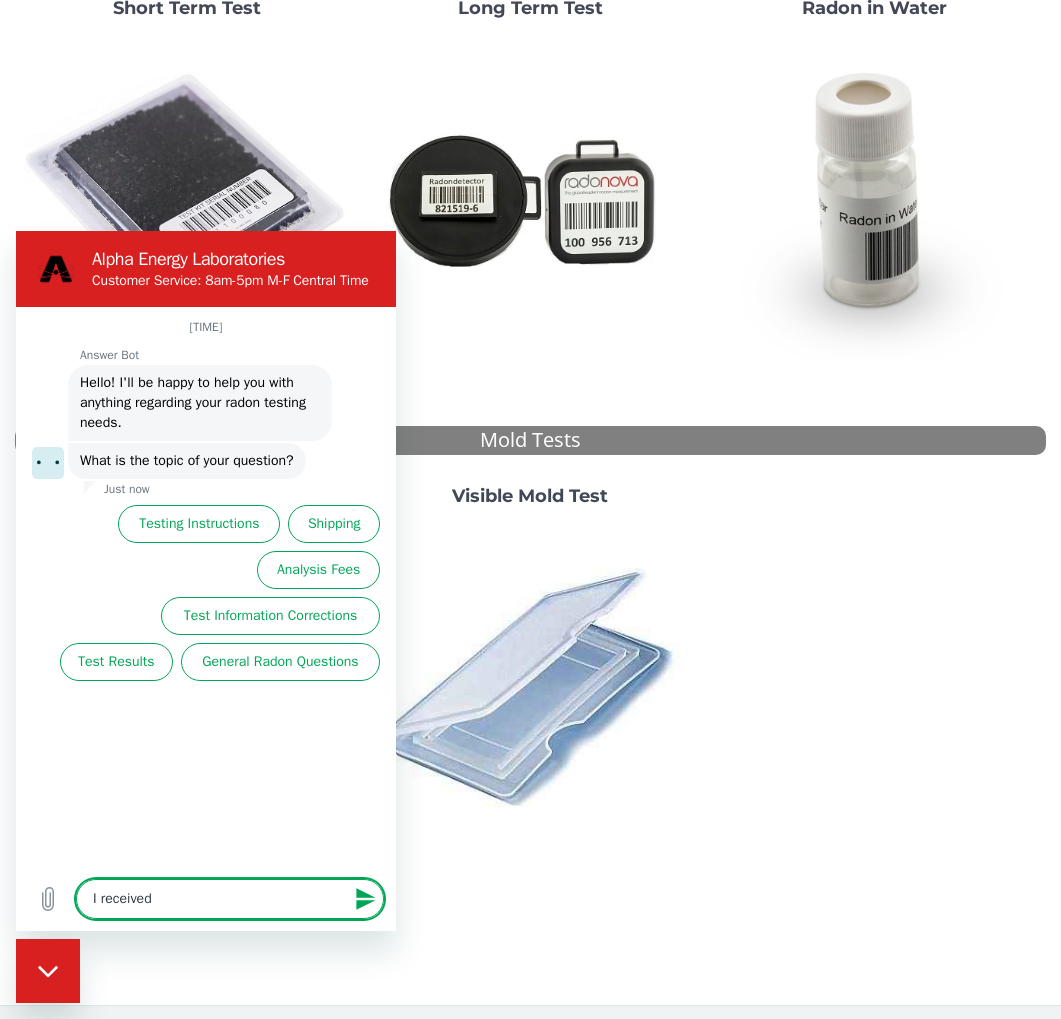 type on "I received" 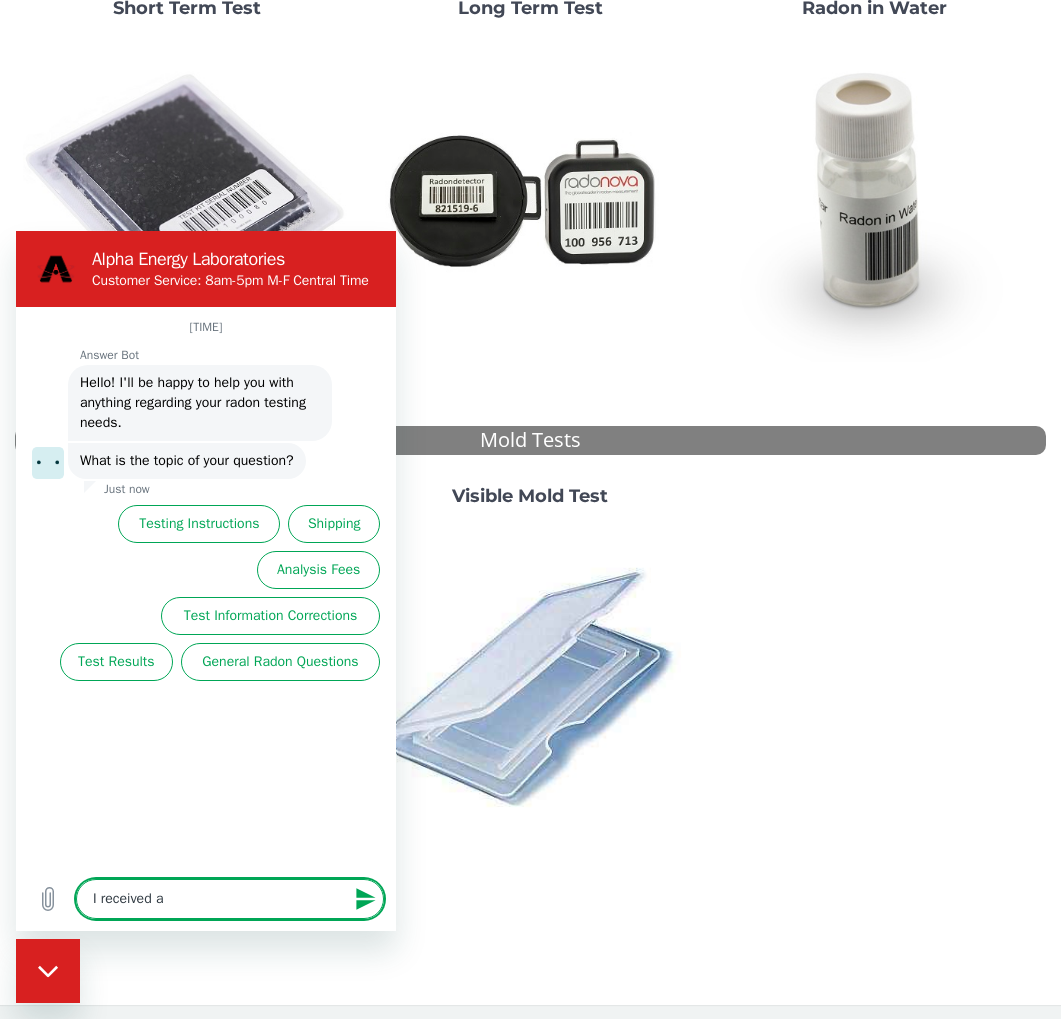 type on "I received a" 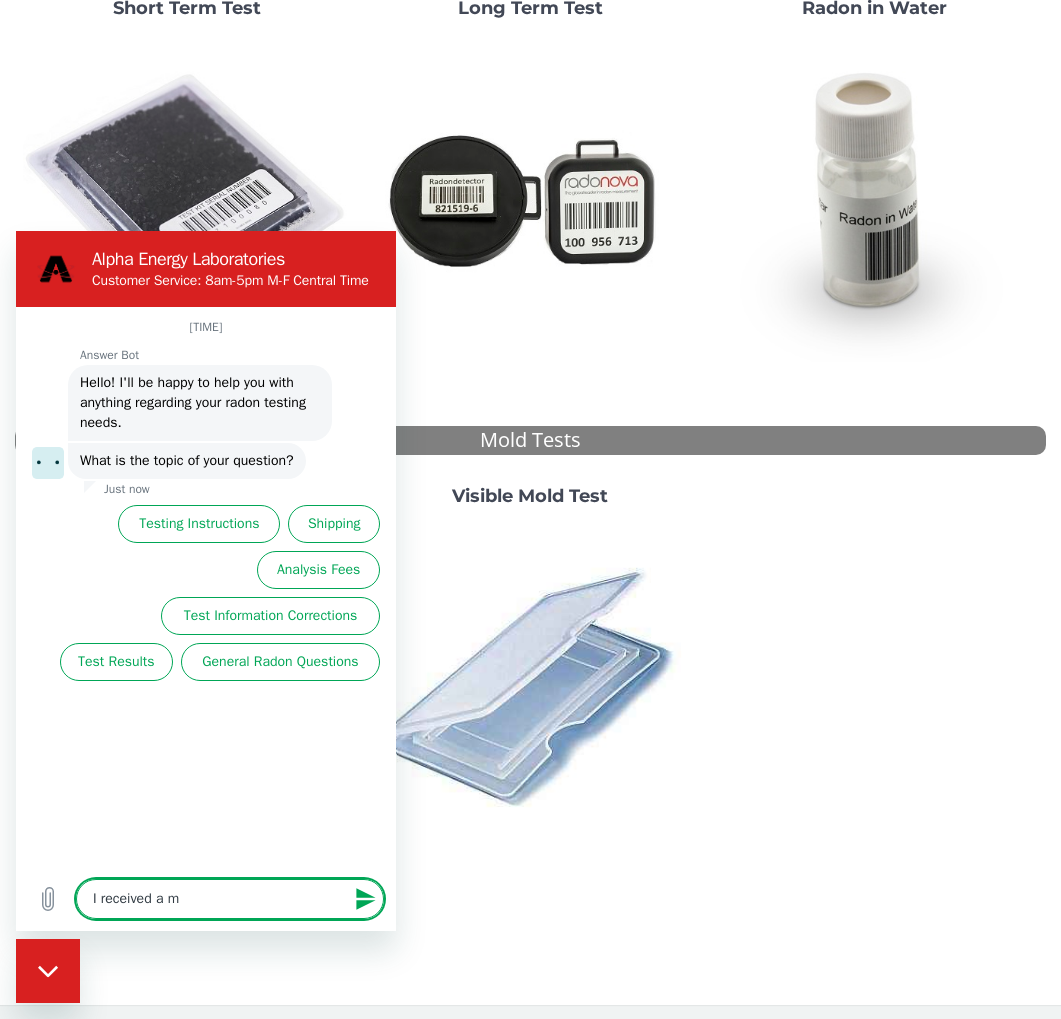 type on "I received a me" 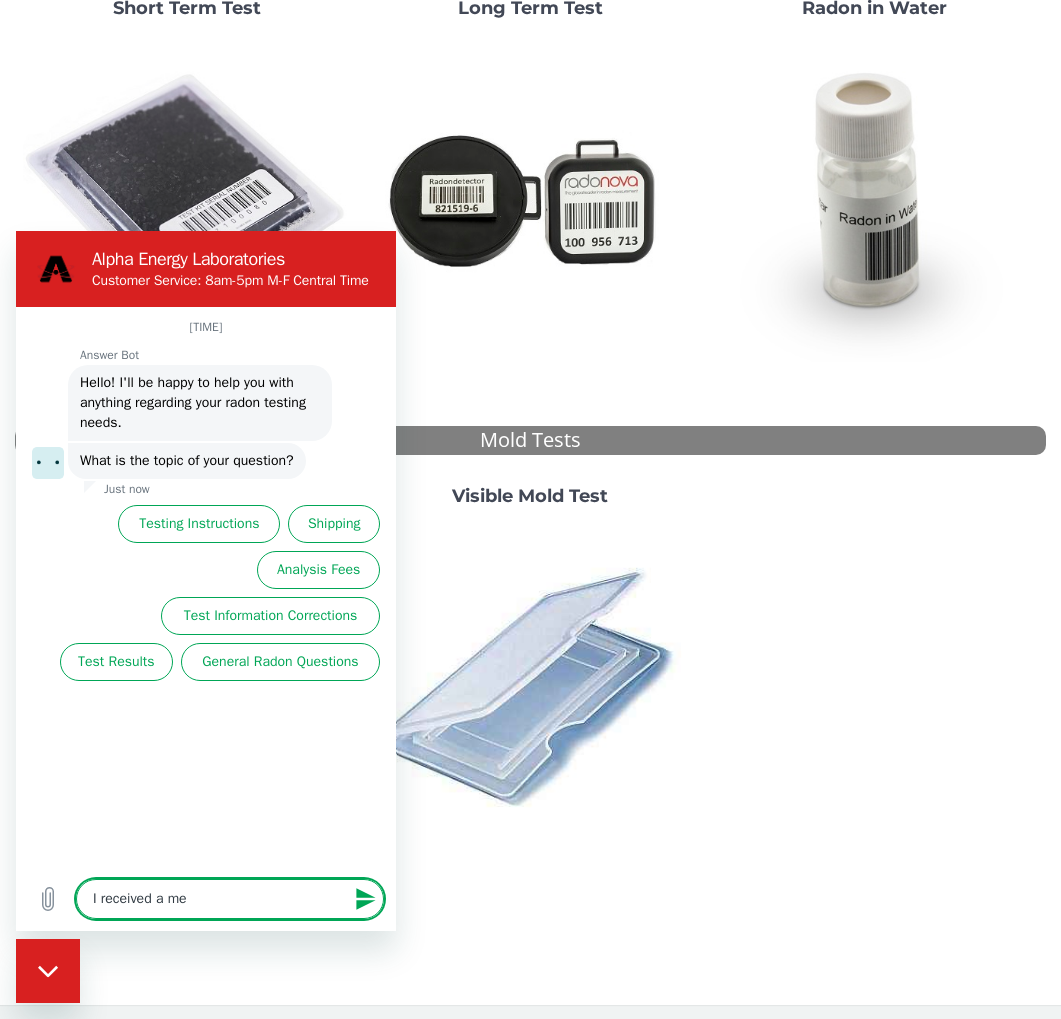 type on "I received a mes" 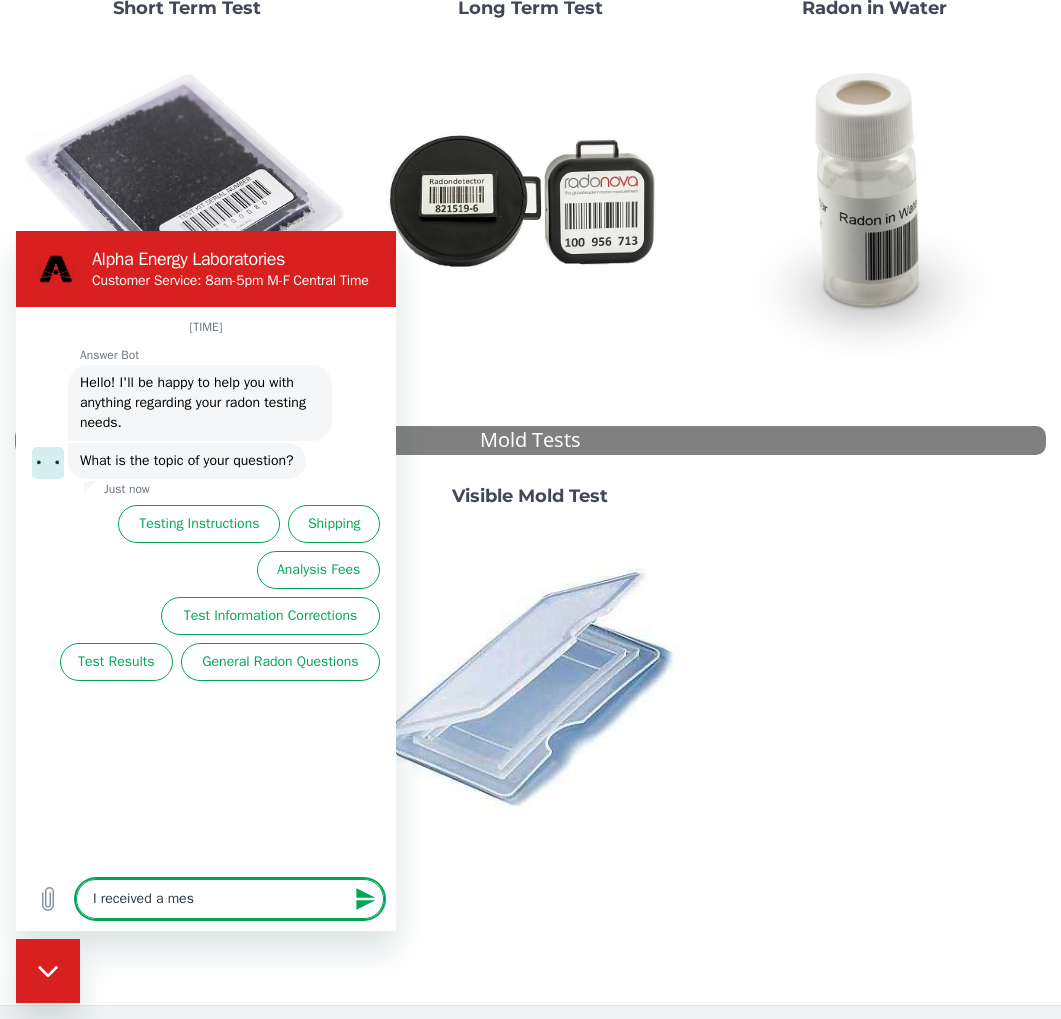 type on "I received a mess" 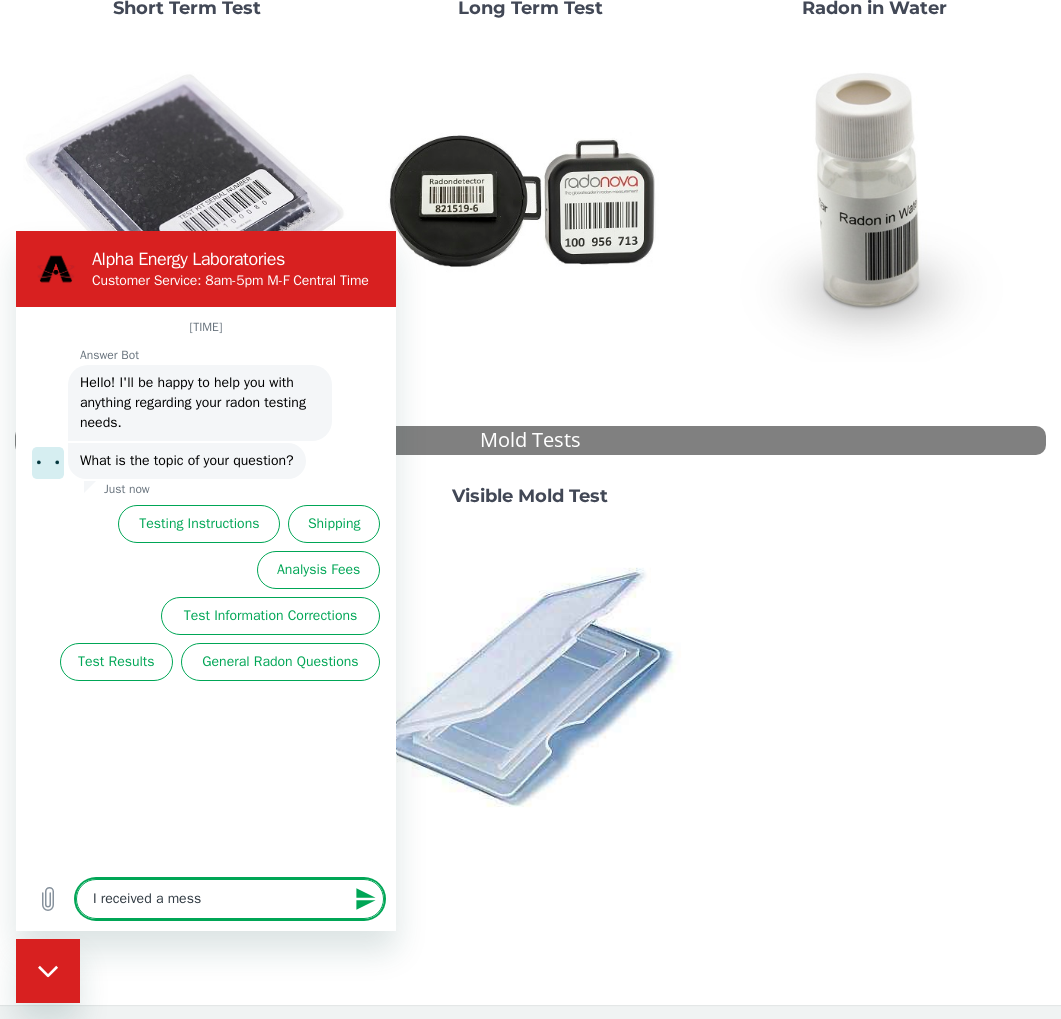 type on "I received a messa" 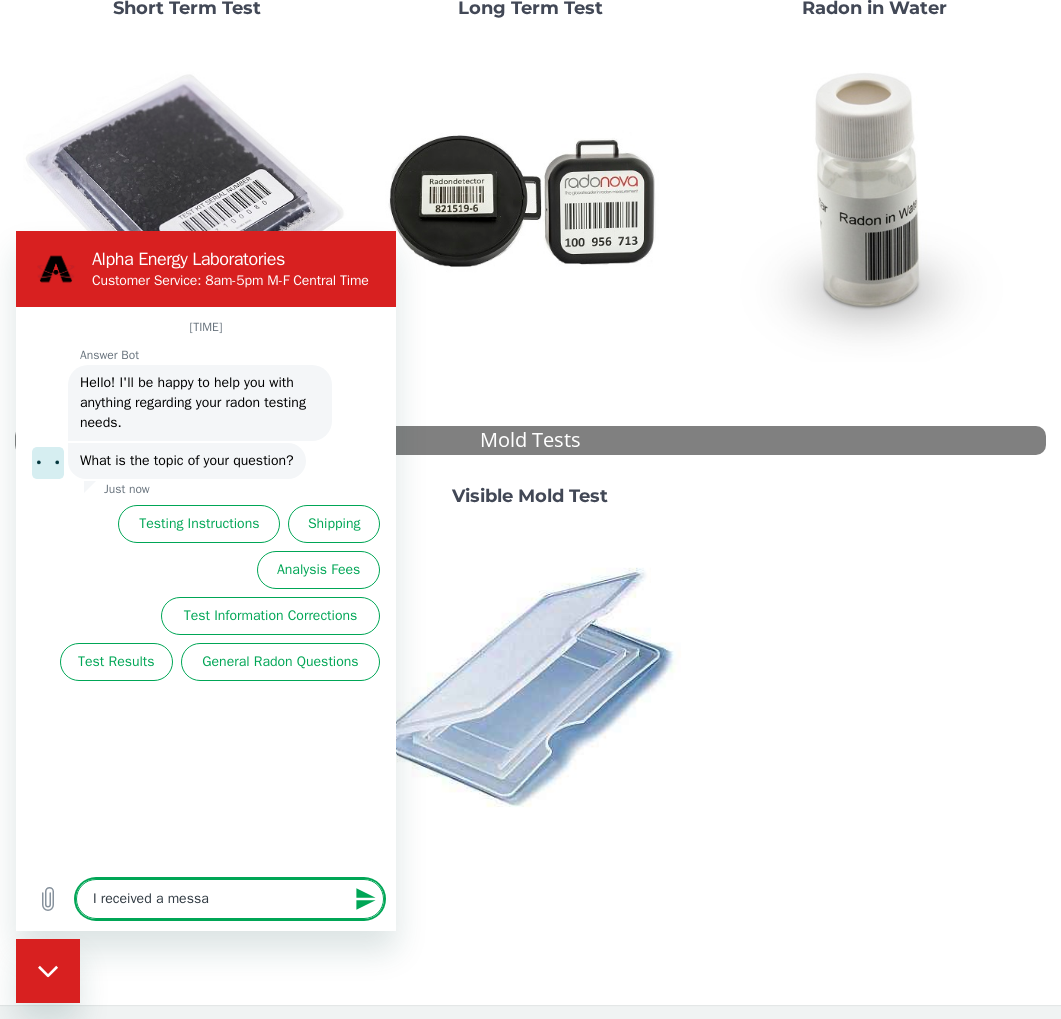 type on "I received a messag" 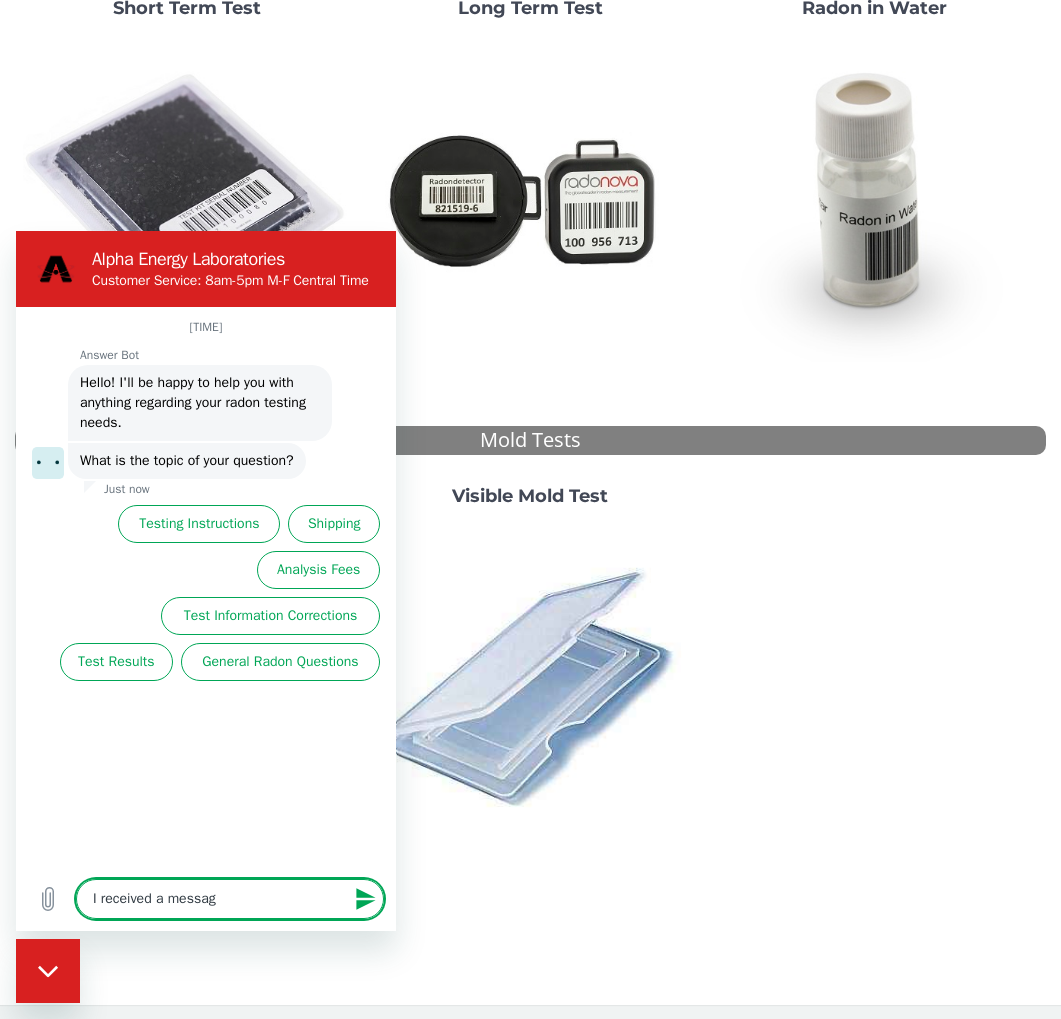 type on "I received a message" 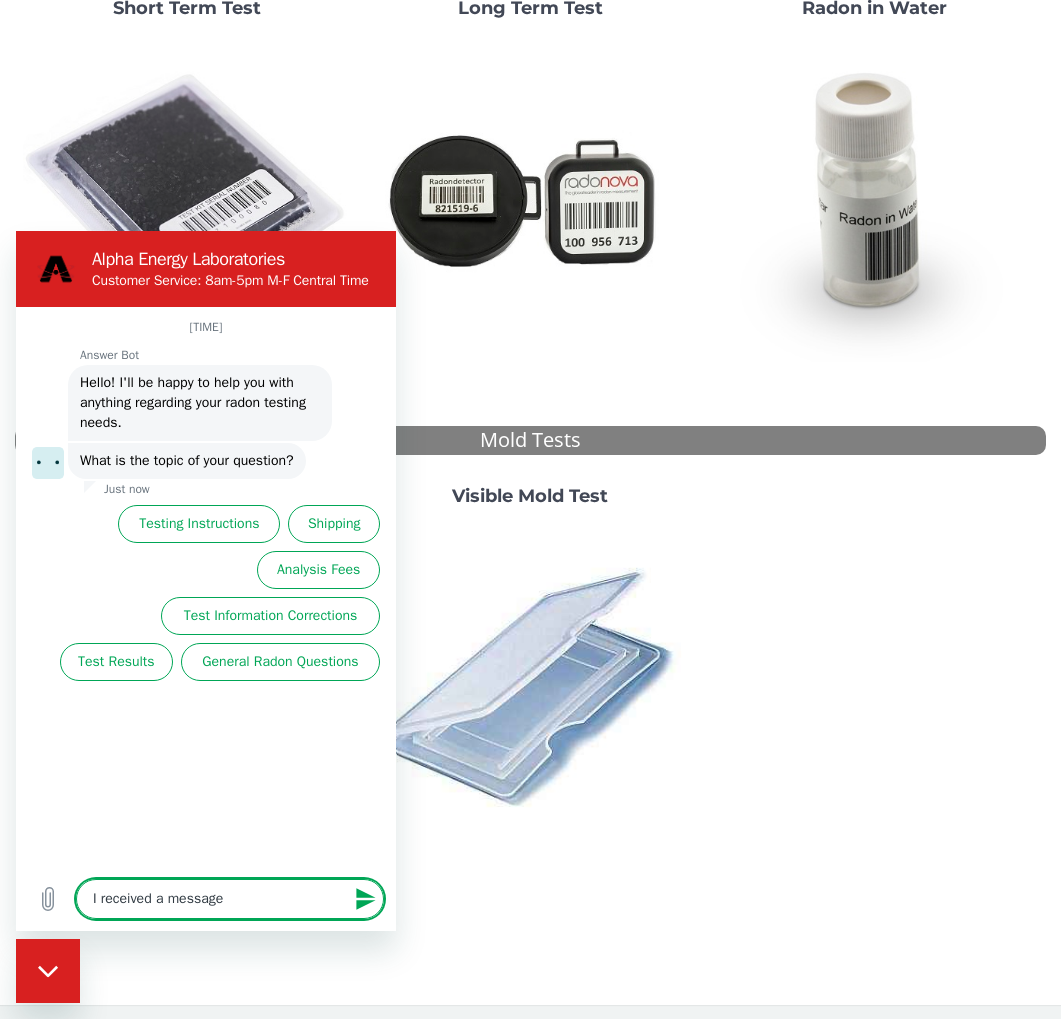 type on "I received a message" 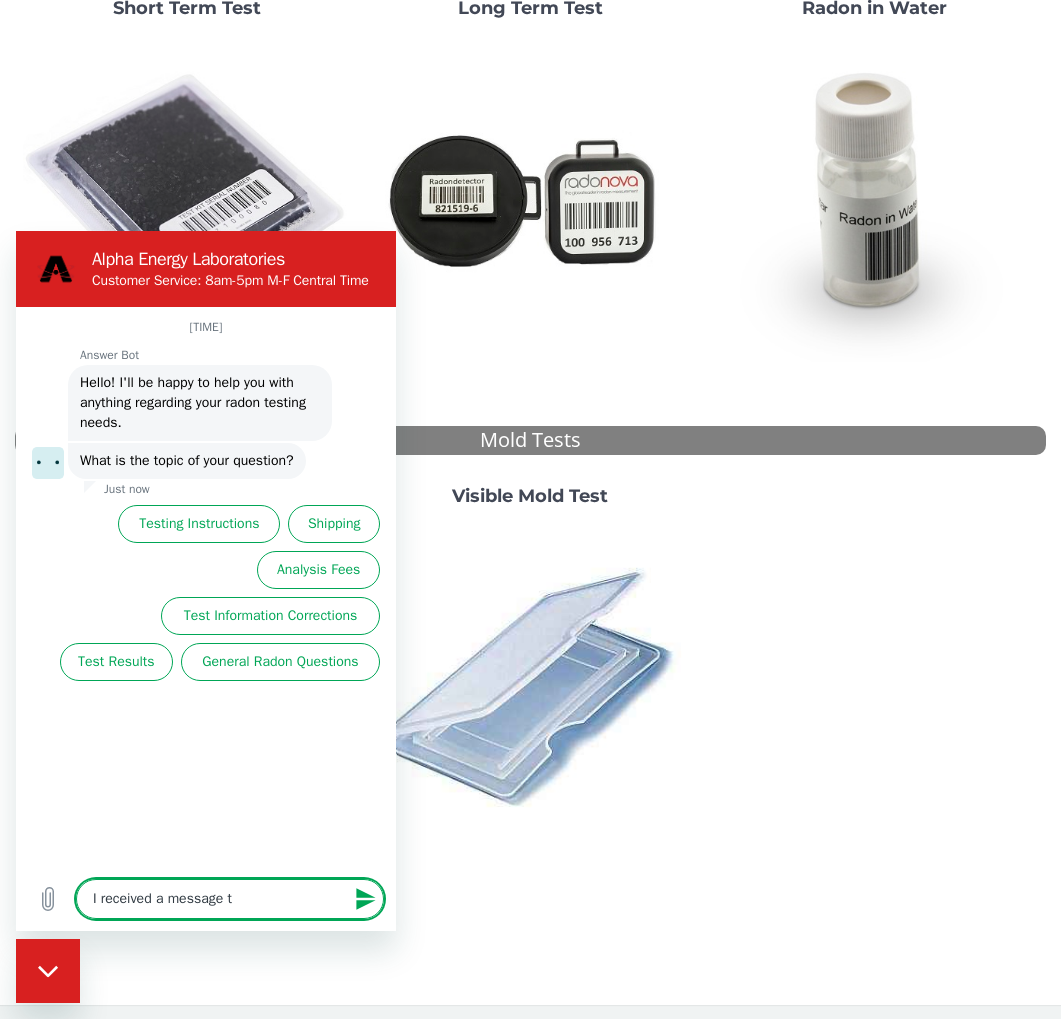 type on "I received a message th" 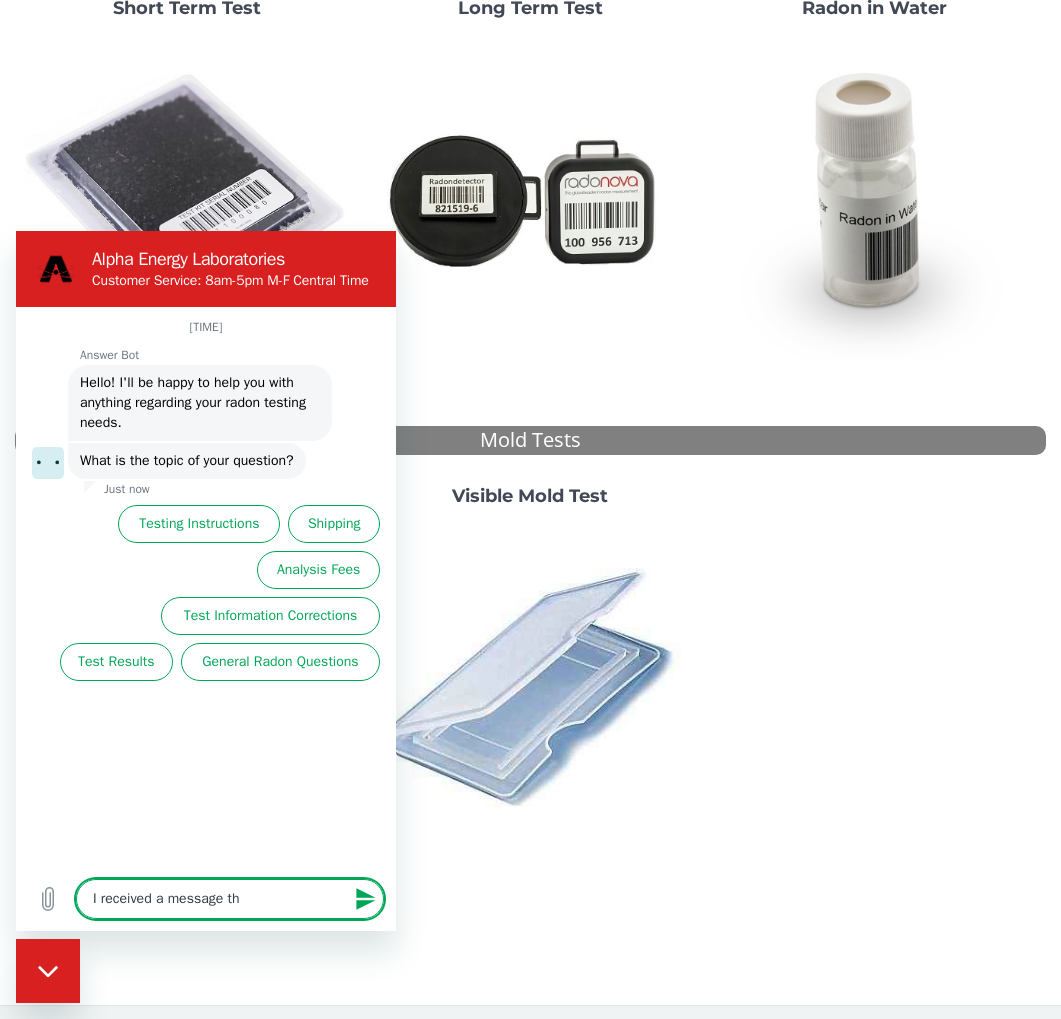 type on "I received a message tha" 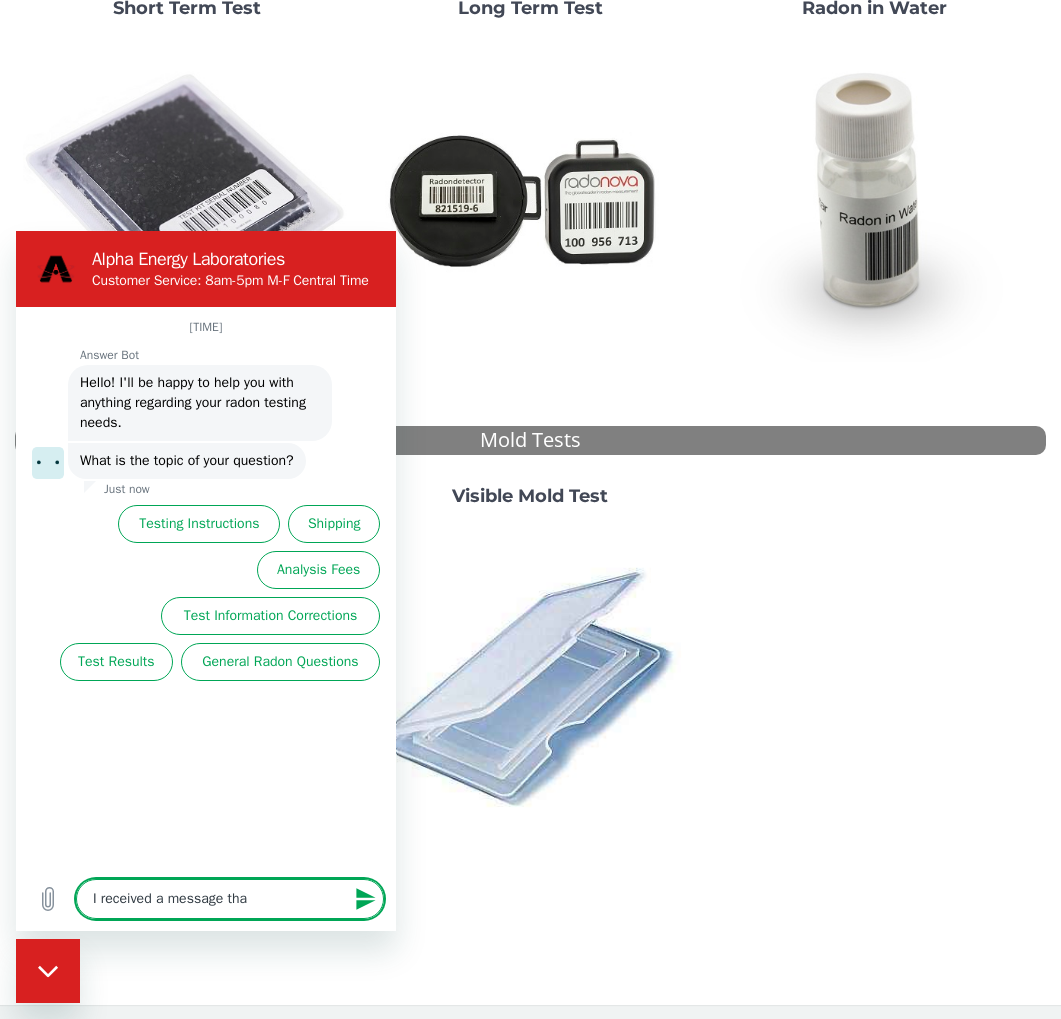 type on "I received a message that" 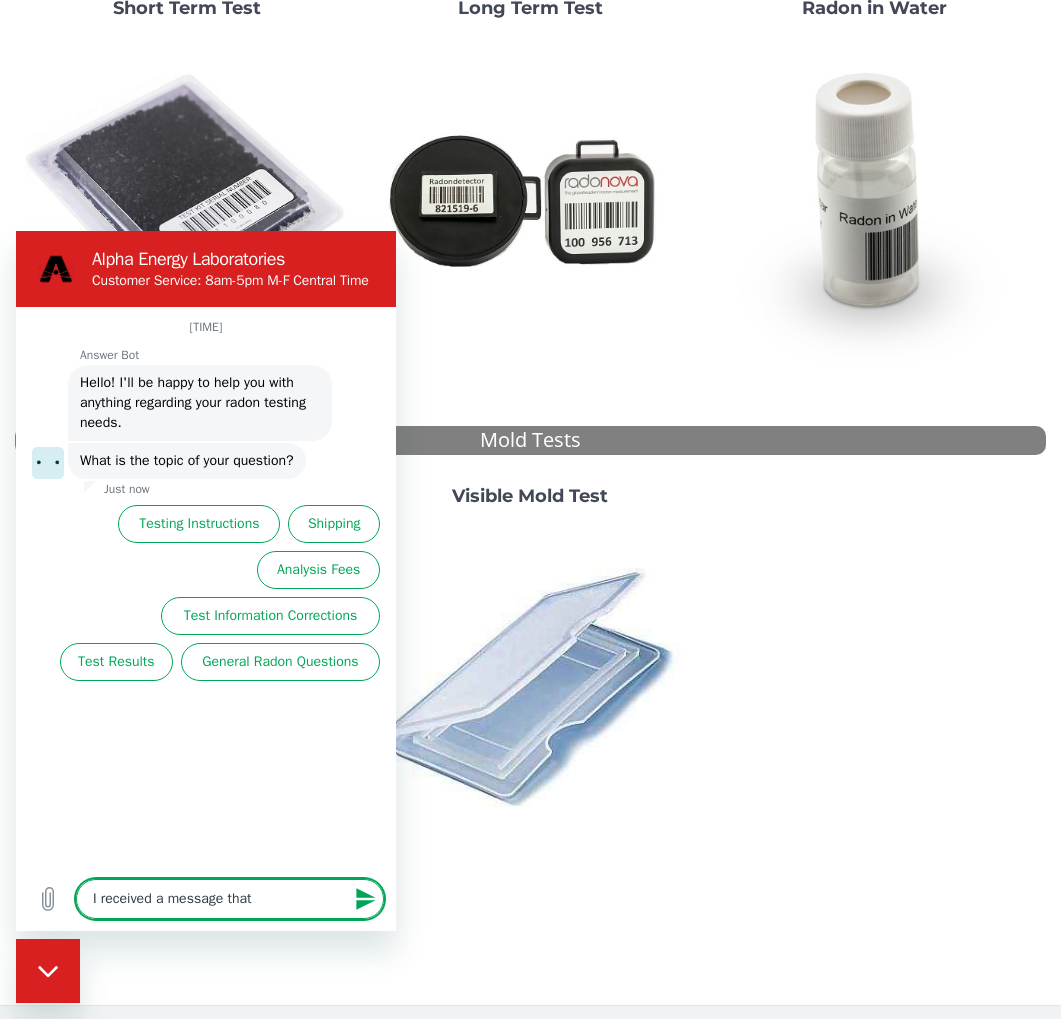 type on "I received a message that" 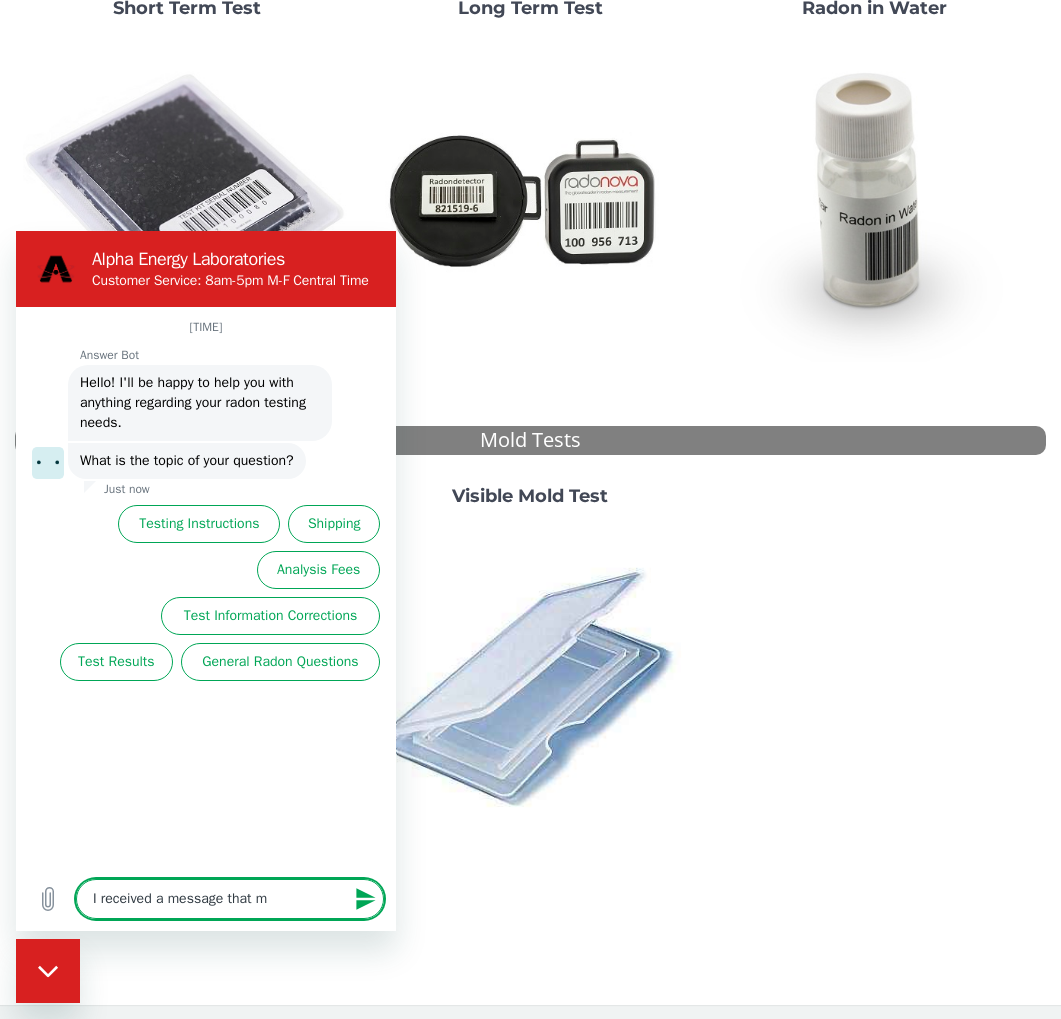 type on "I received a message that my" 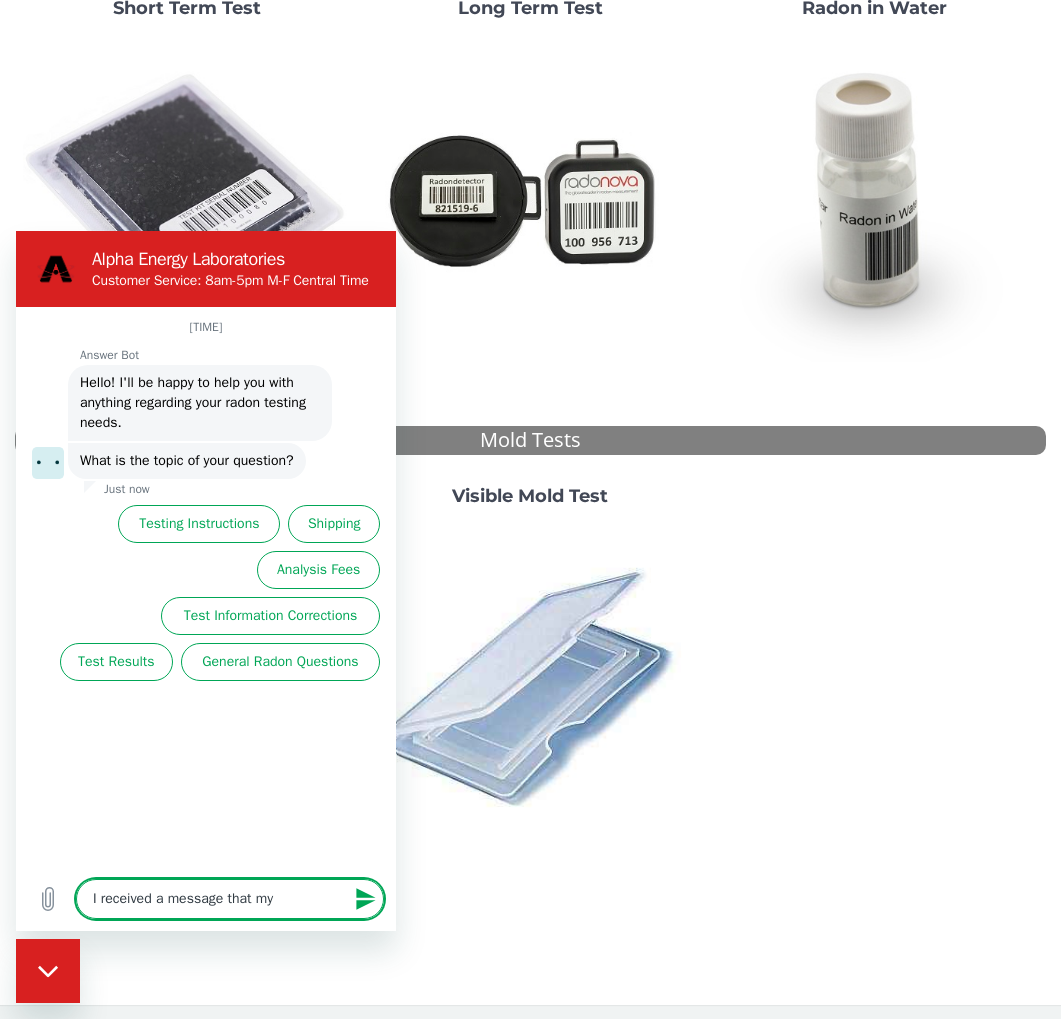 type on "I received a message that my" 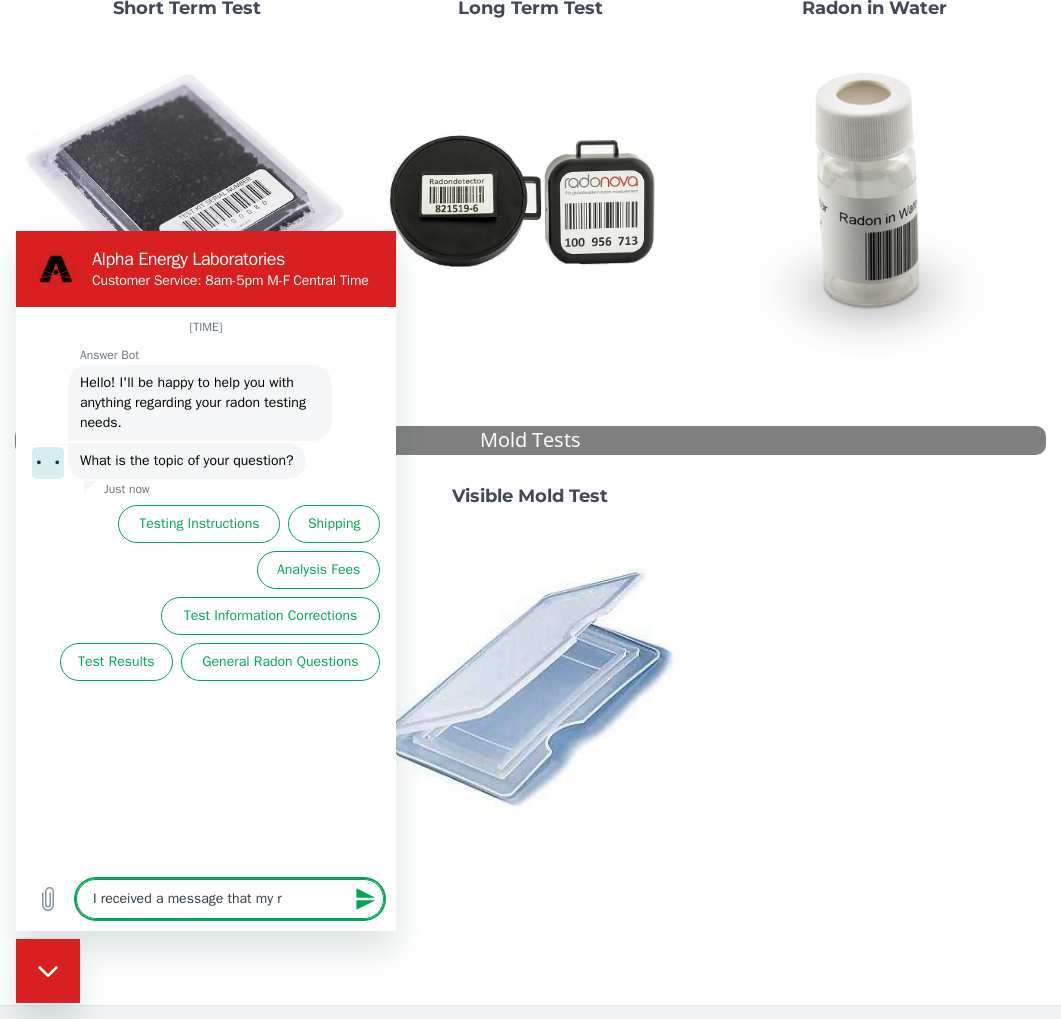 type on "I received a message that my ra" 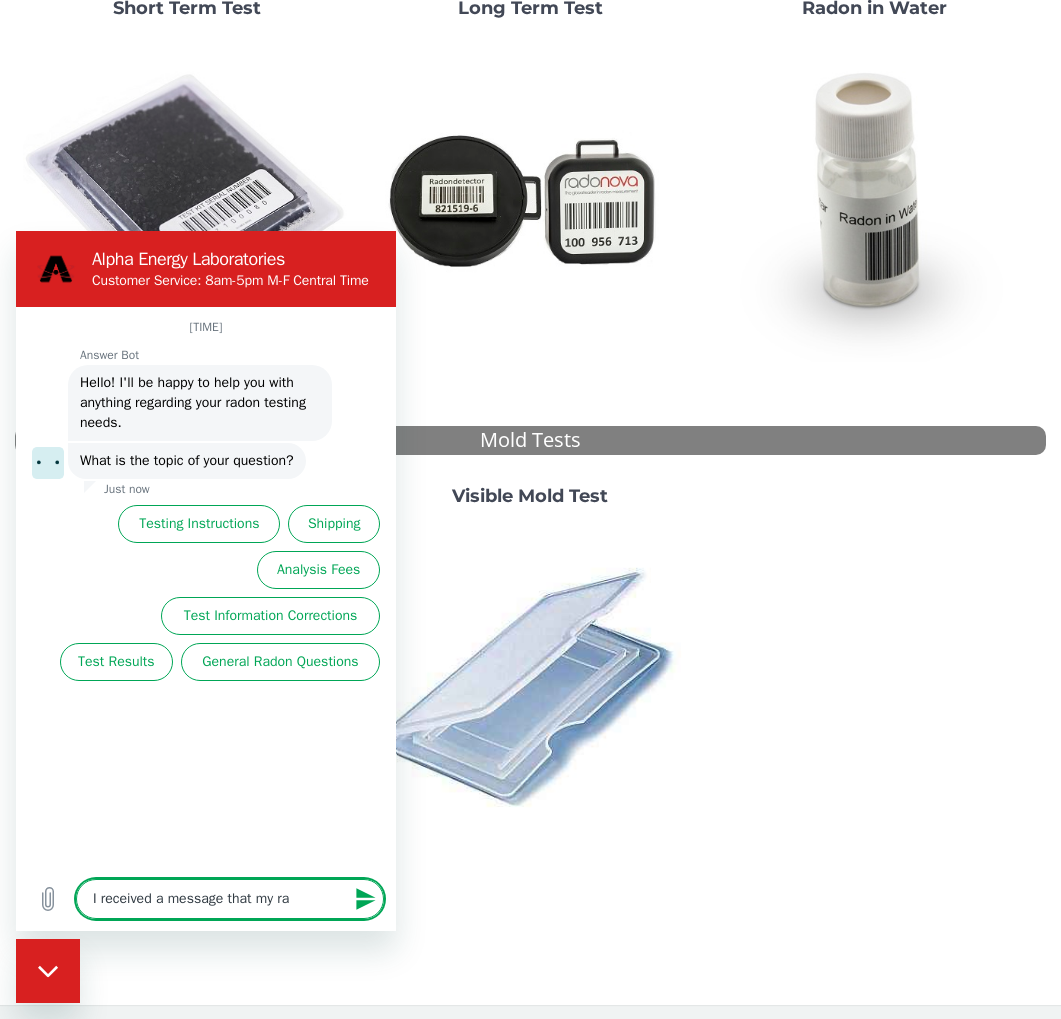 type on "I received a message that my rad" 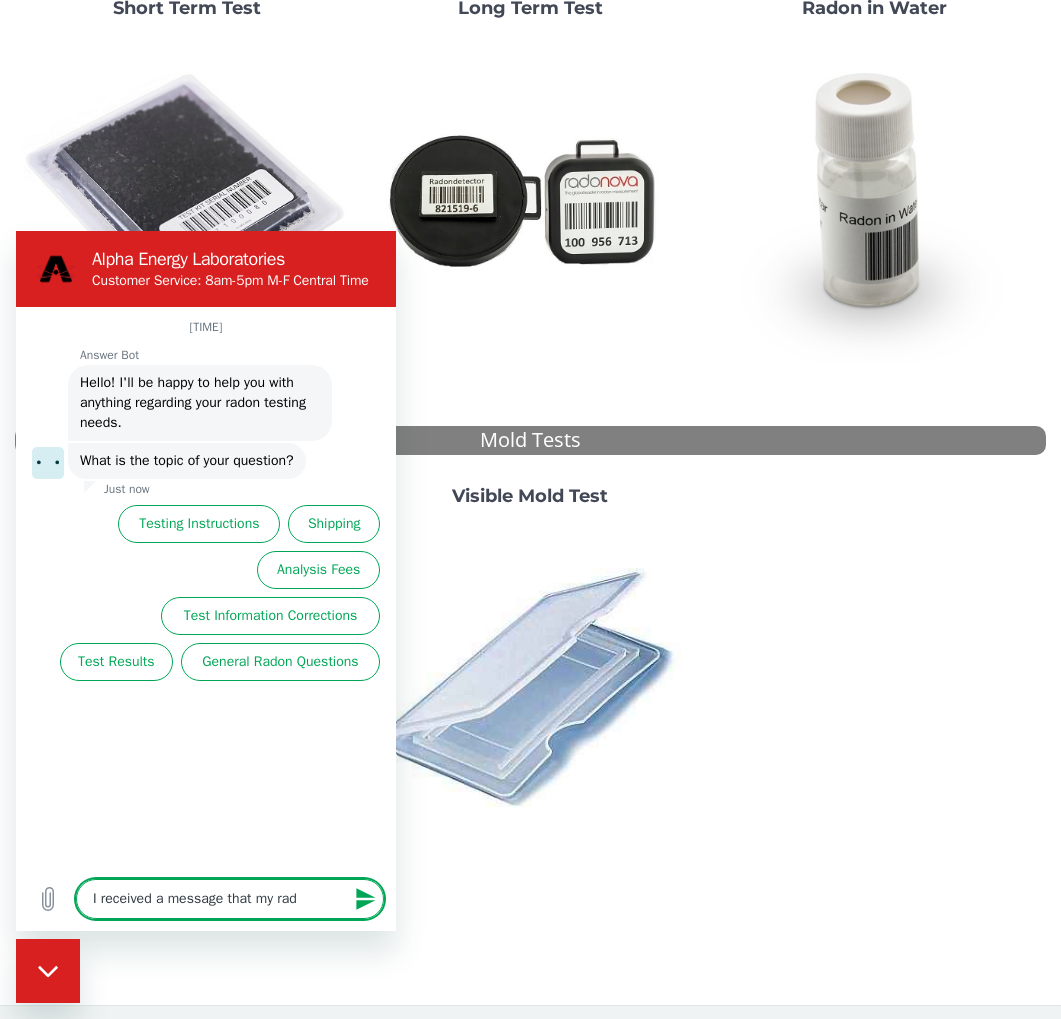 type on "I received a message that my rado" 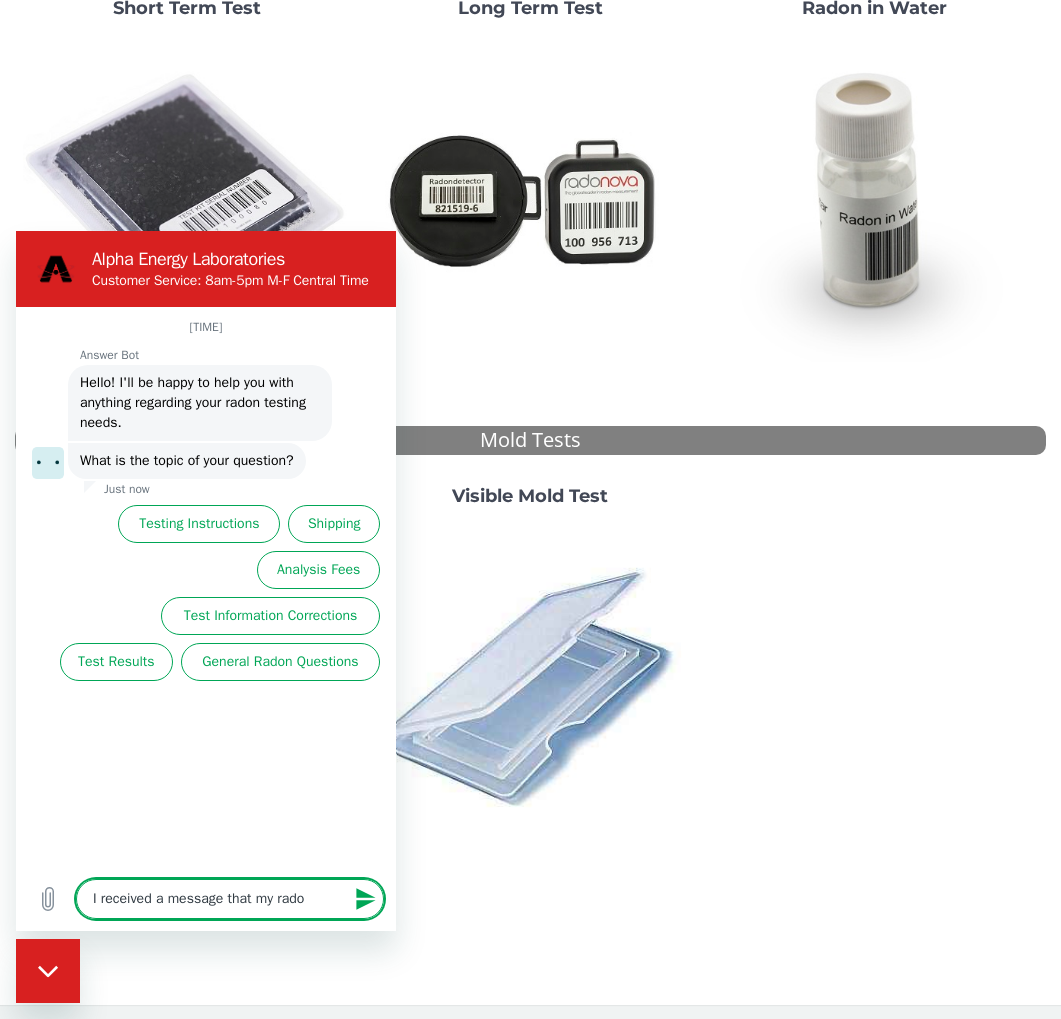 type on "I received a message that my radon" 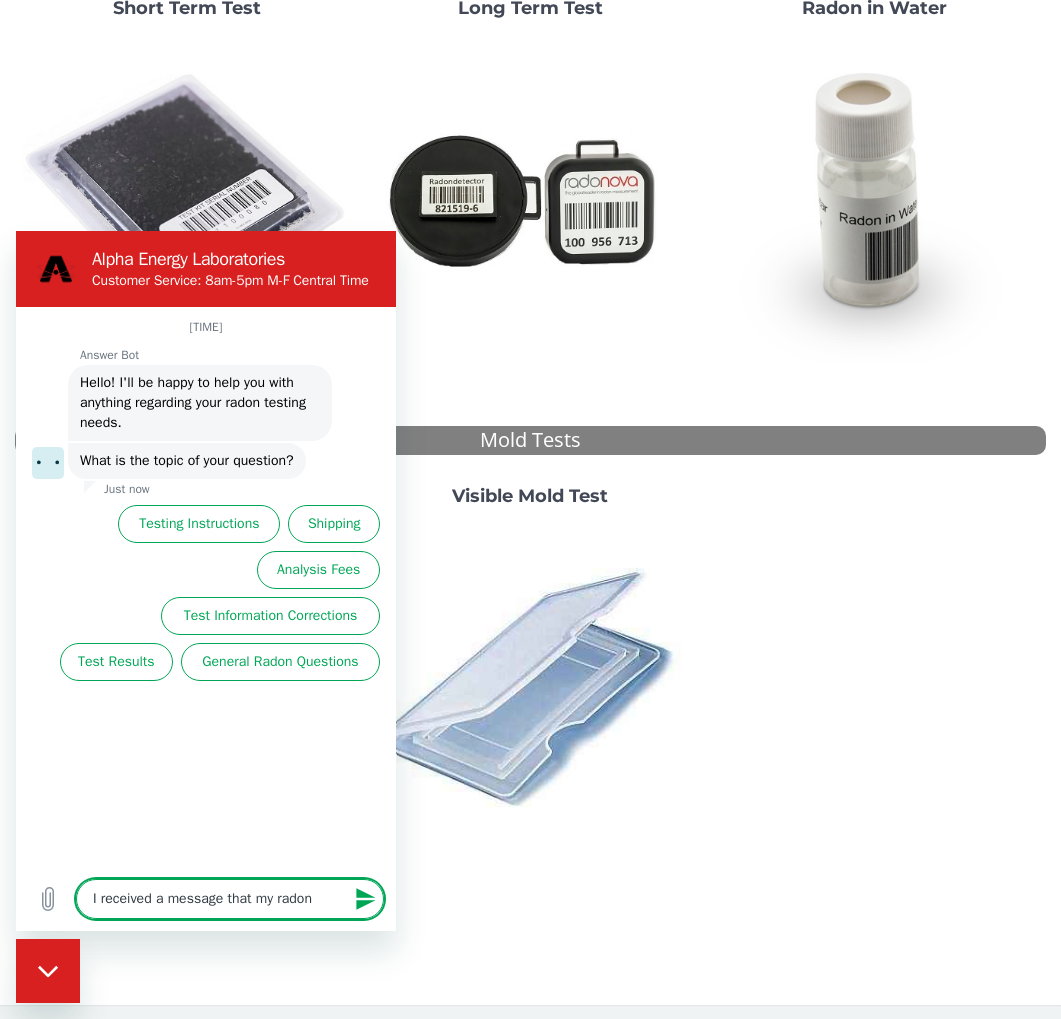 type on "I received a message that my radon" 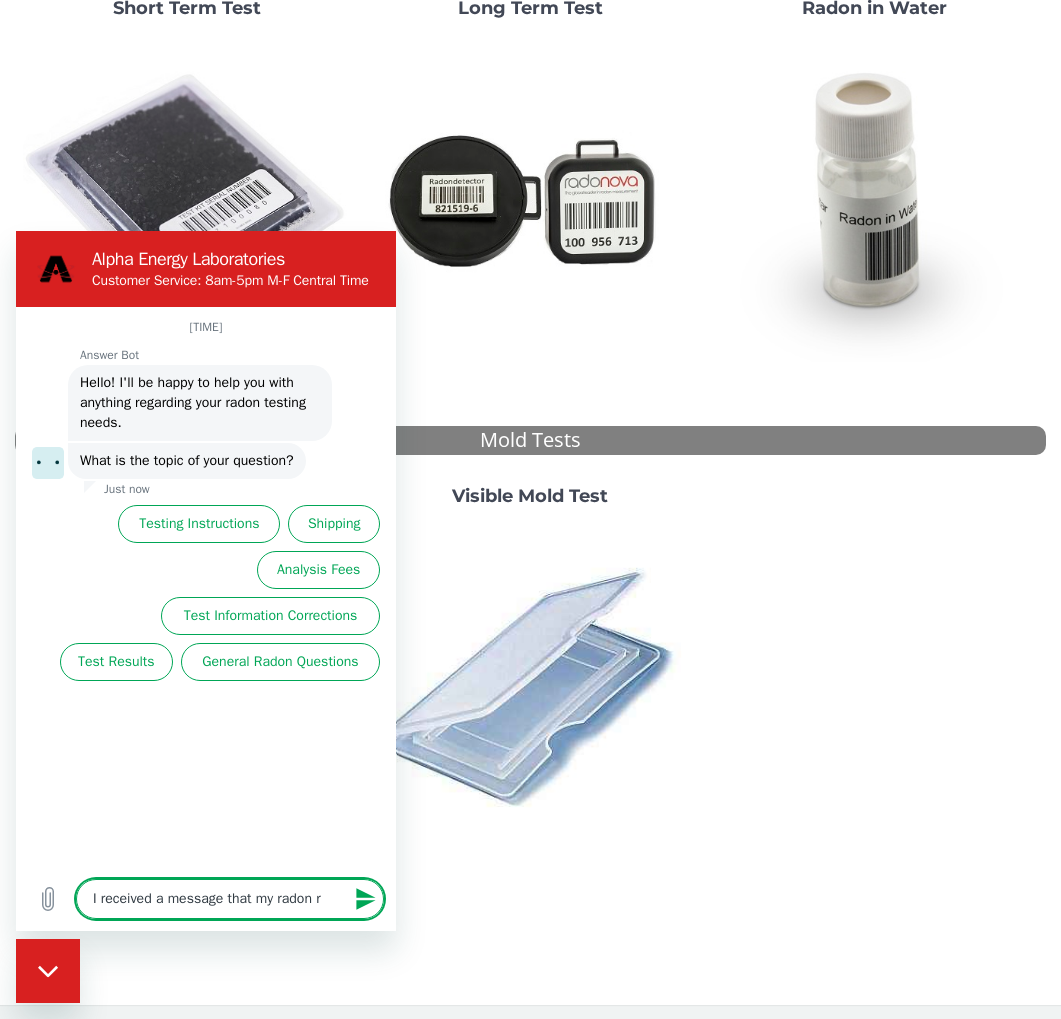 type on "I received a message that my radon re" 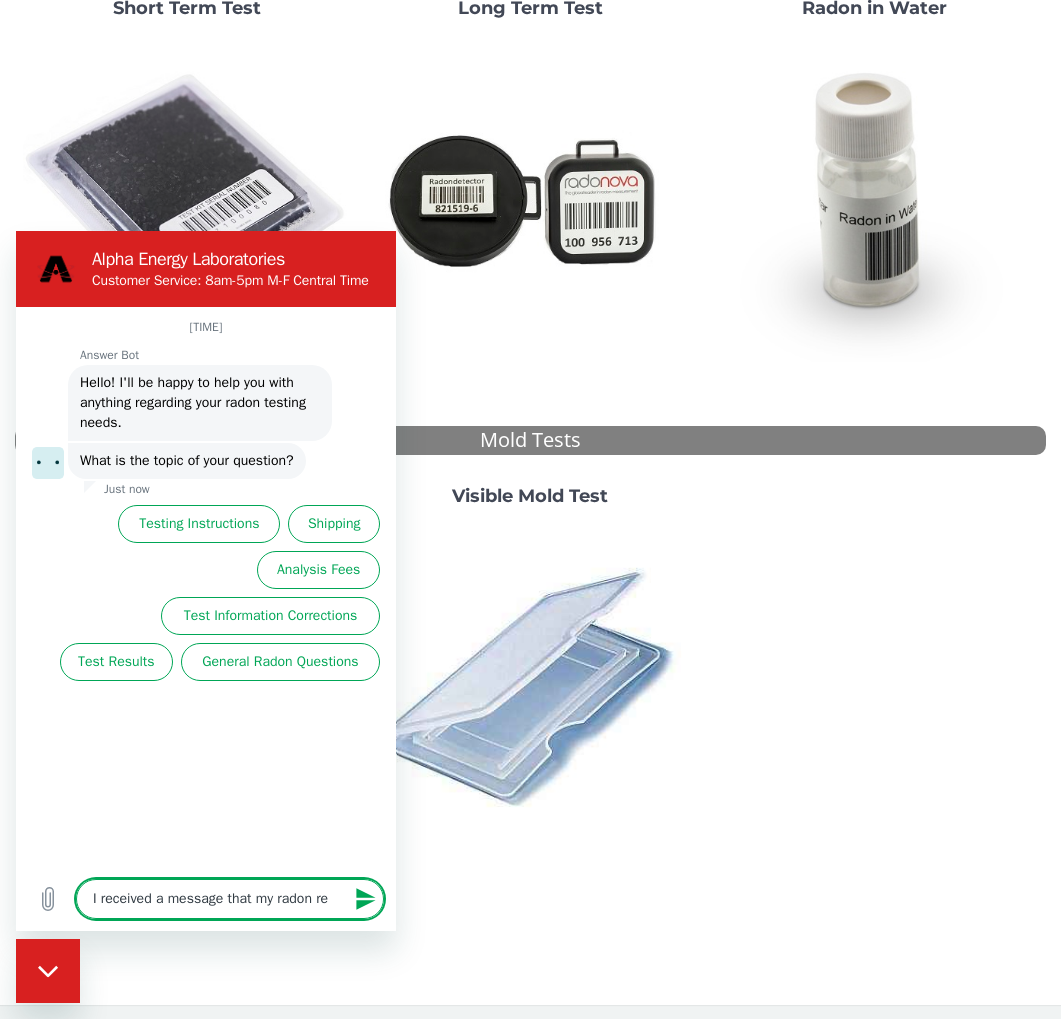type on "I received a message that my radon rep" 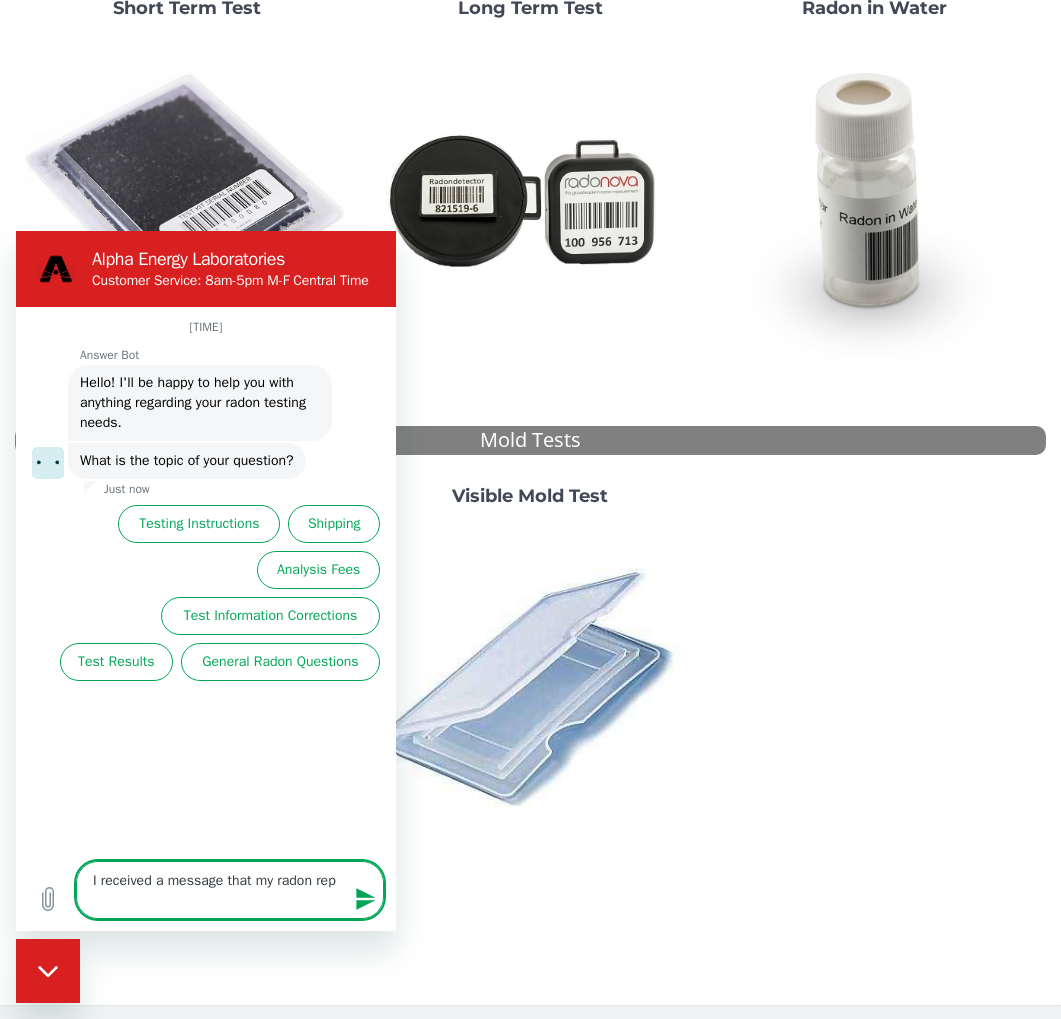 type on "I received a message that my radon repo" 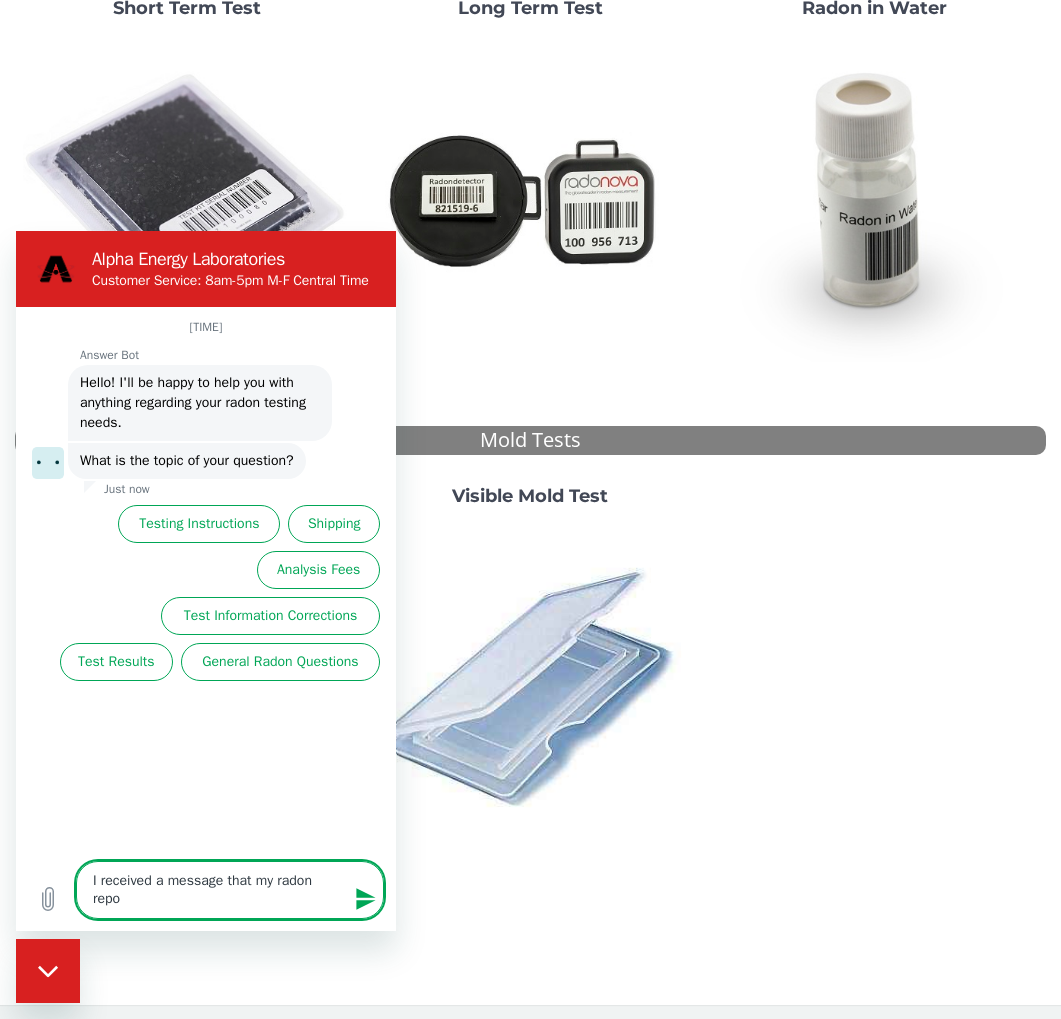 type on "I received a message that my radon repor" 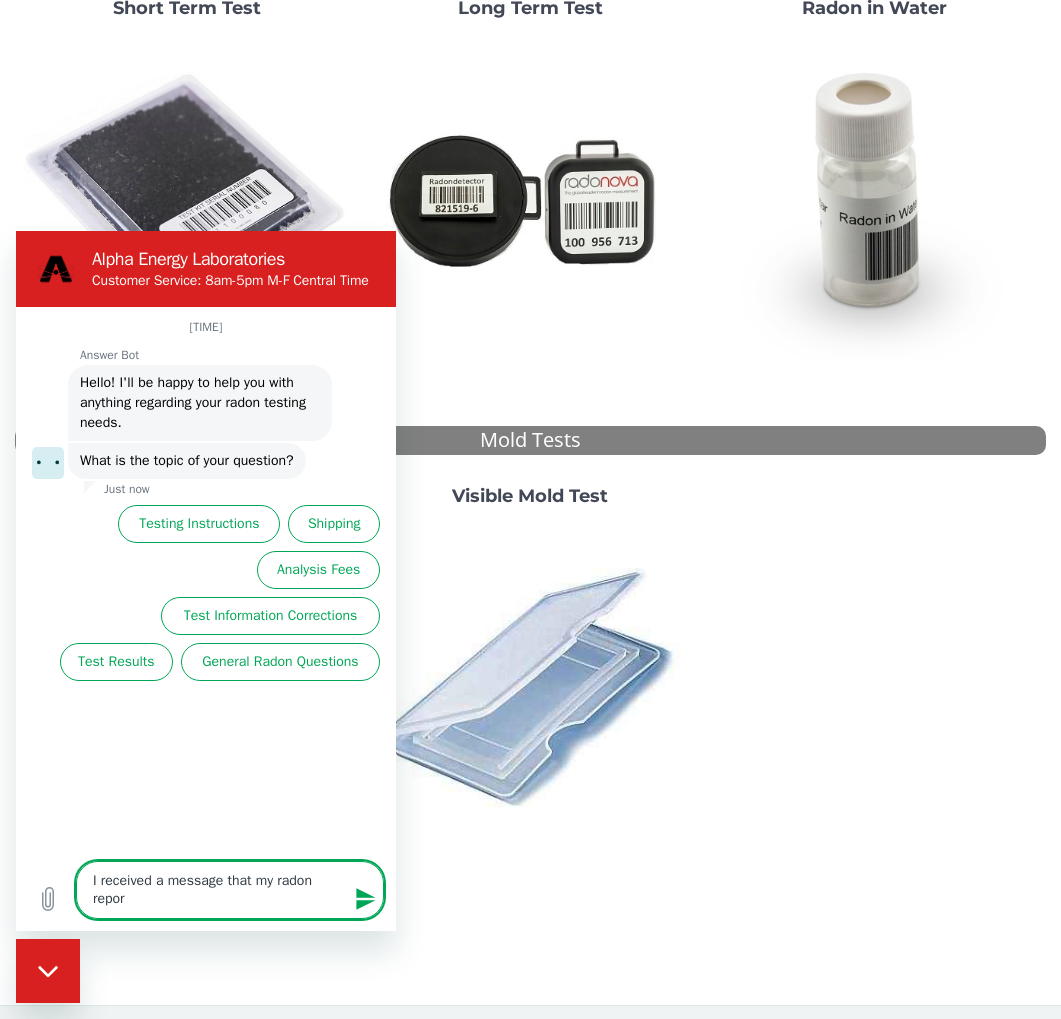 type on "I received a message that my radon report" 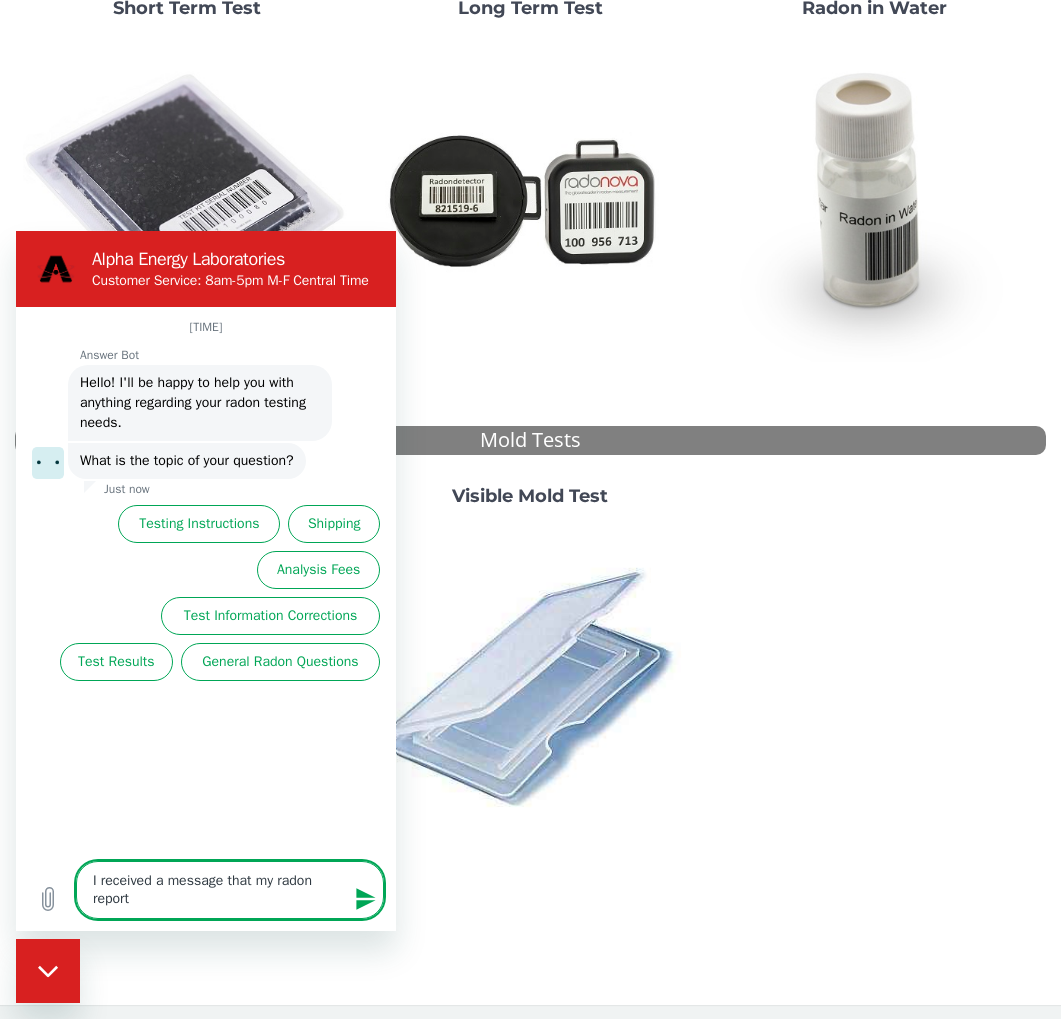 type on "I received a message that my radon report" 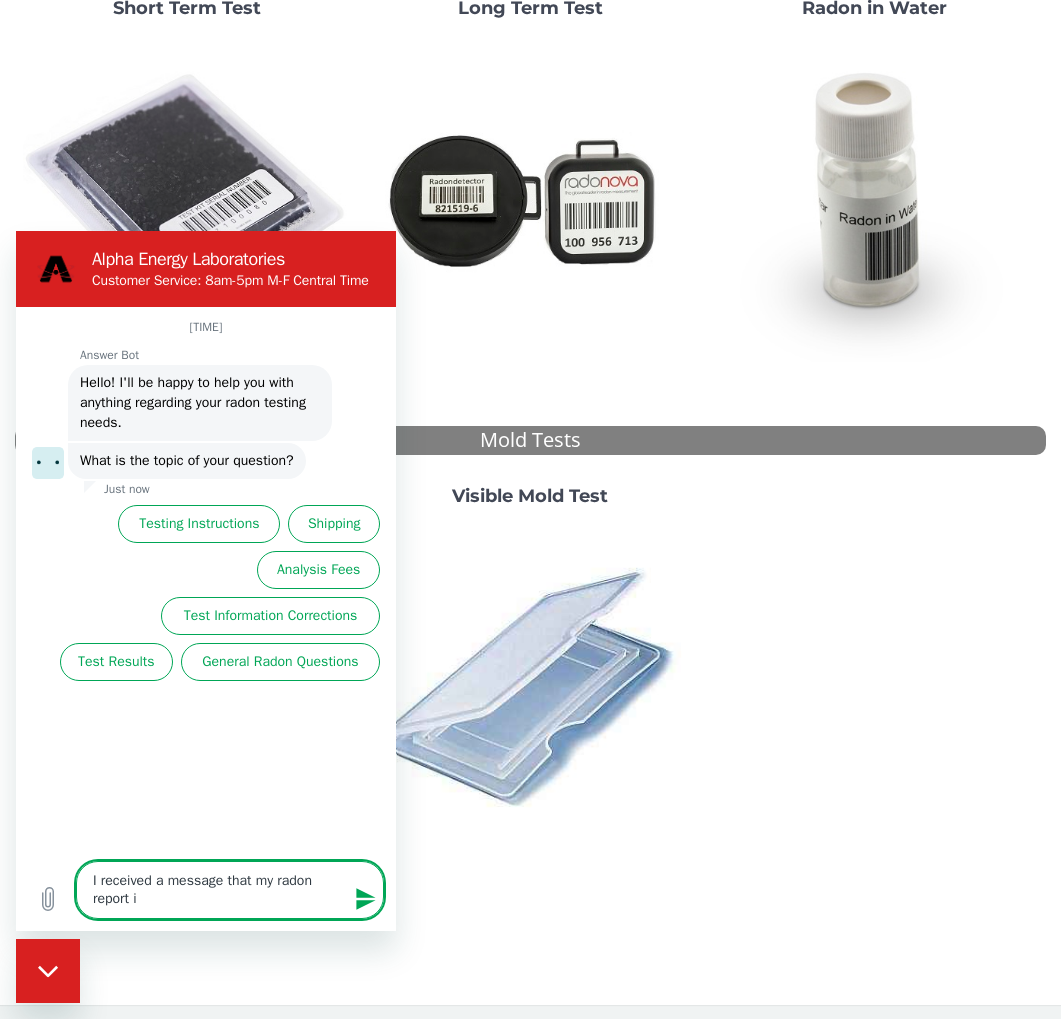 type on "I received a message that my radon report is" 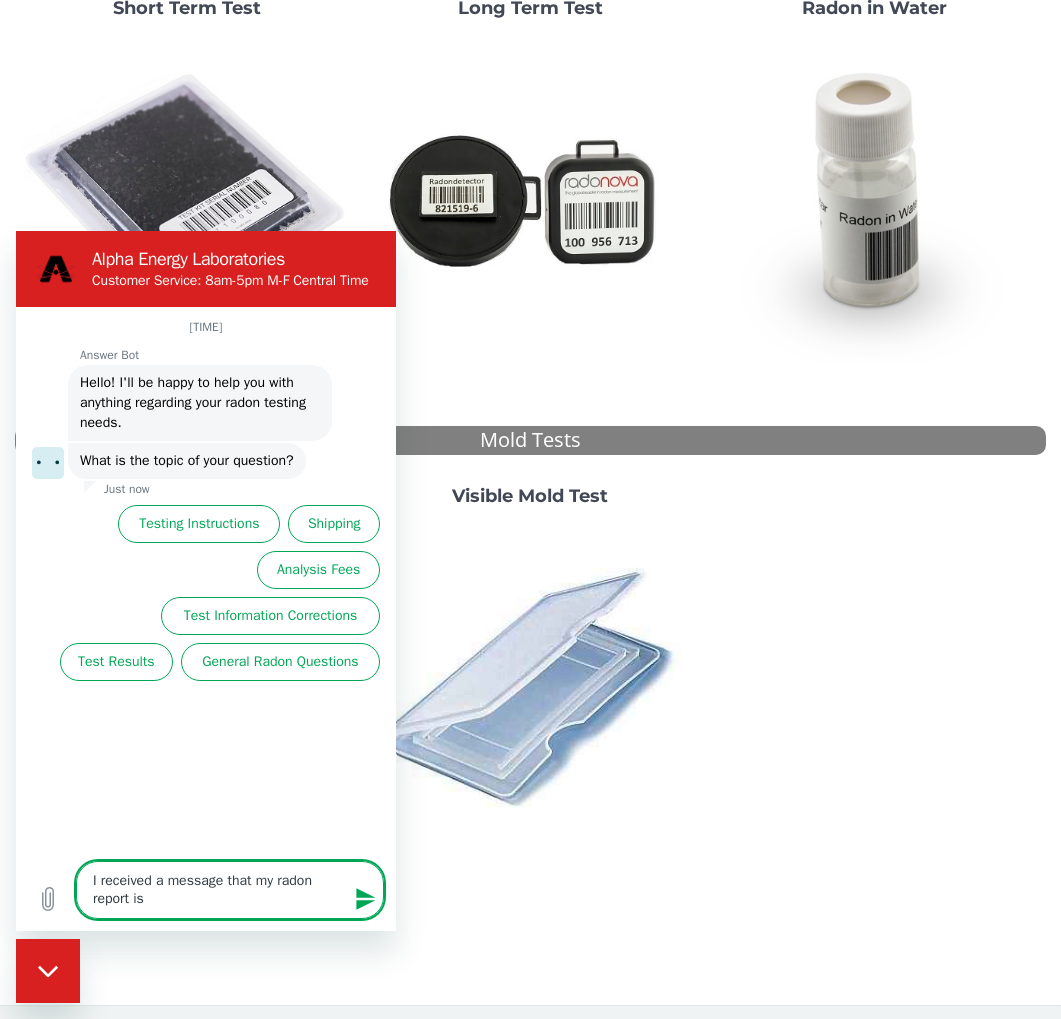 type on "I received a message that my radon report is" 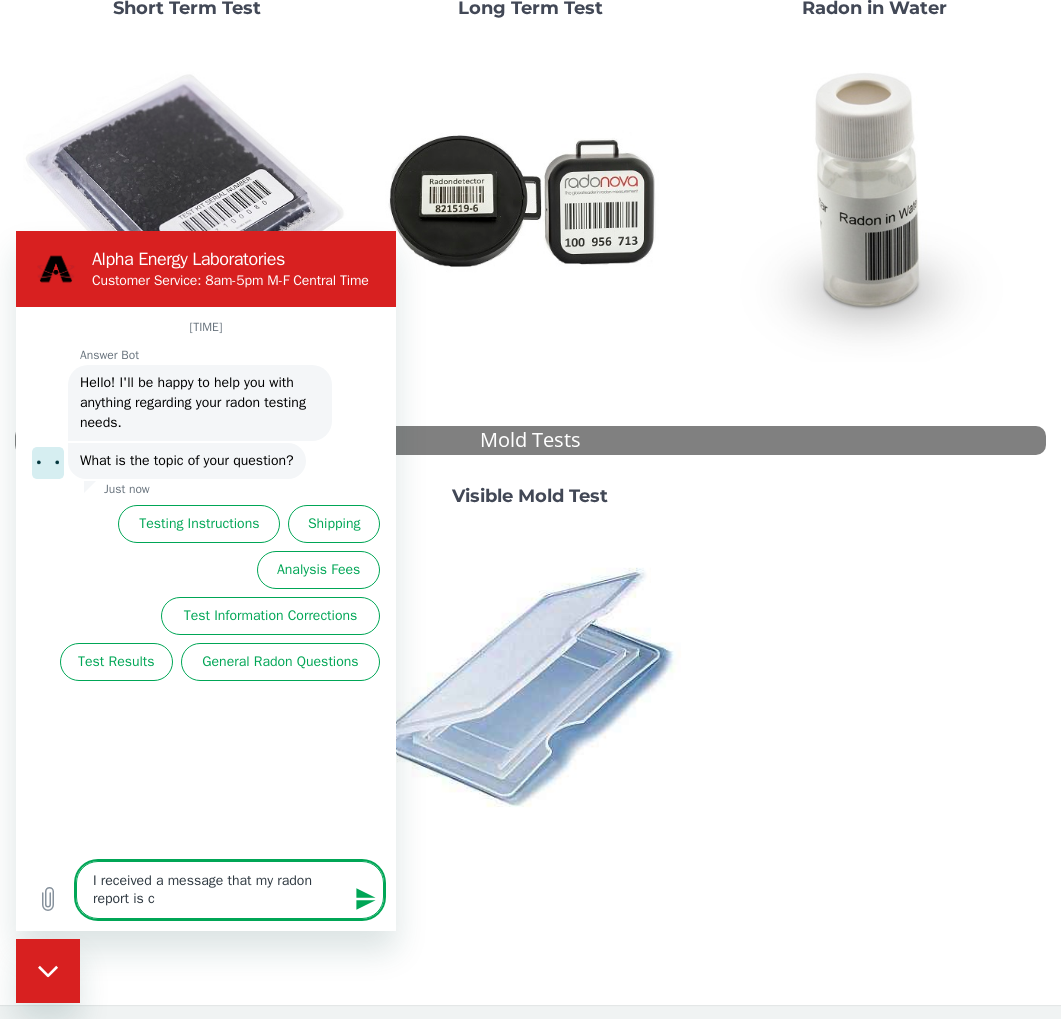 type on "I received a message that my radon report is co" 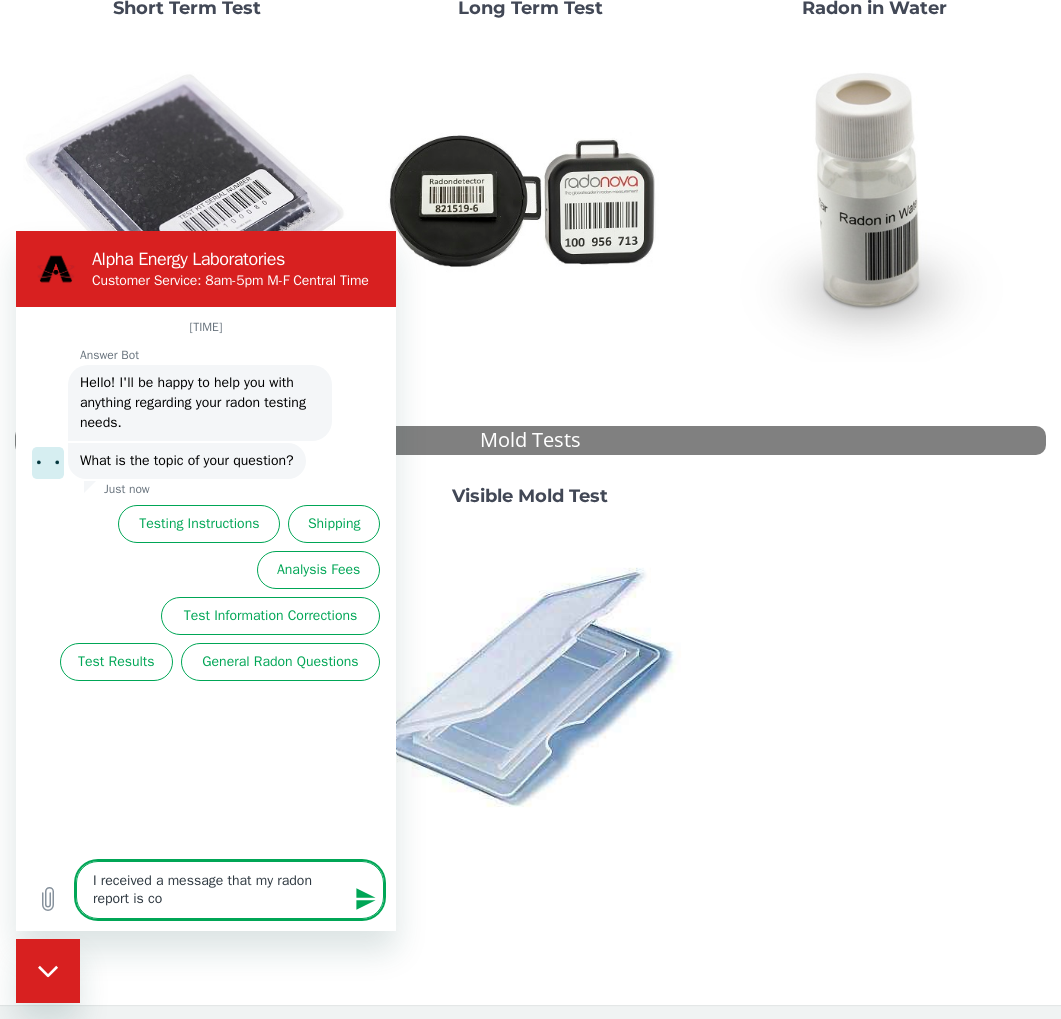 type on "I received a message that my radon report is com" 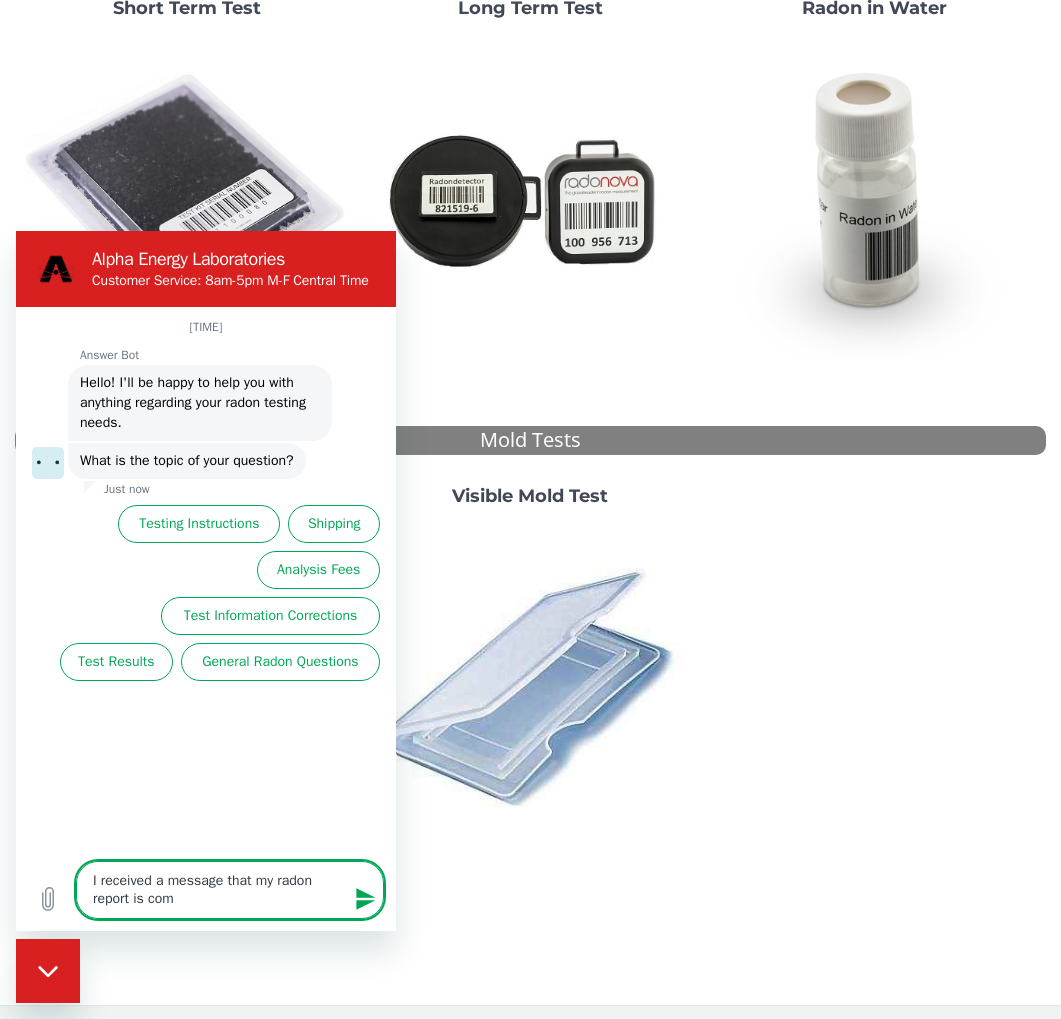 type on "x" 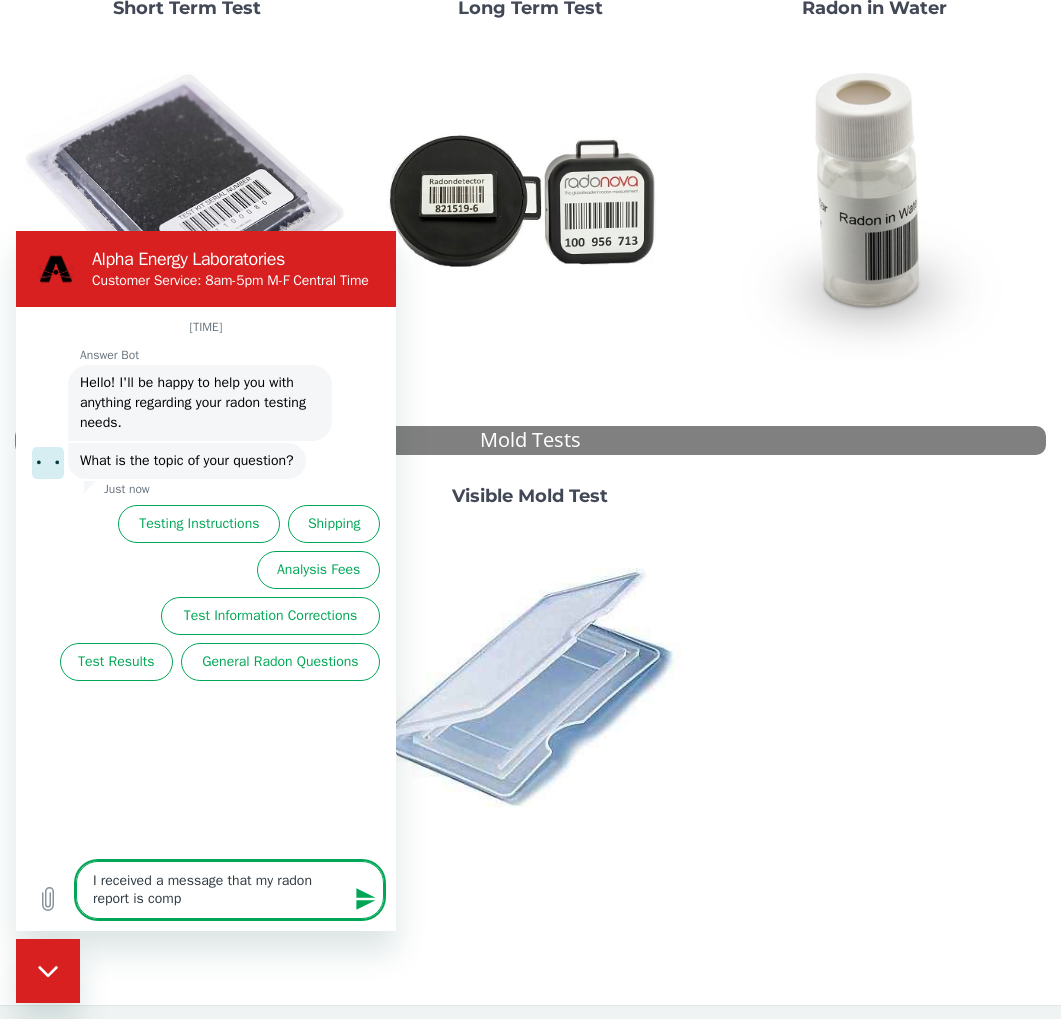 type on "I received a message that my radon report is compl" 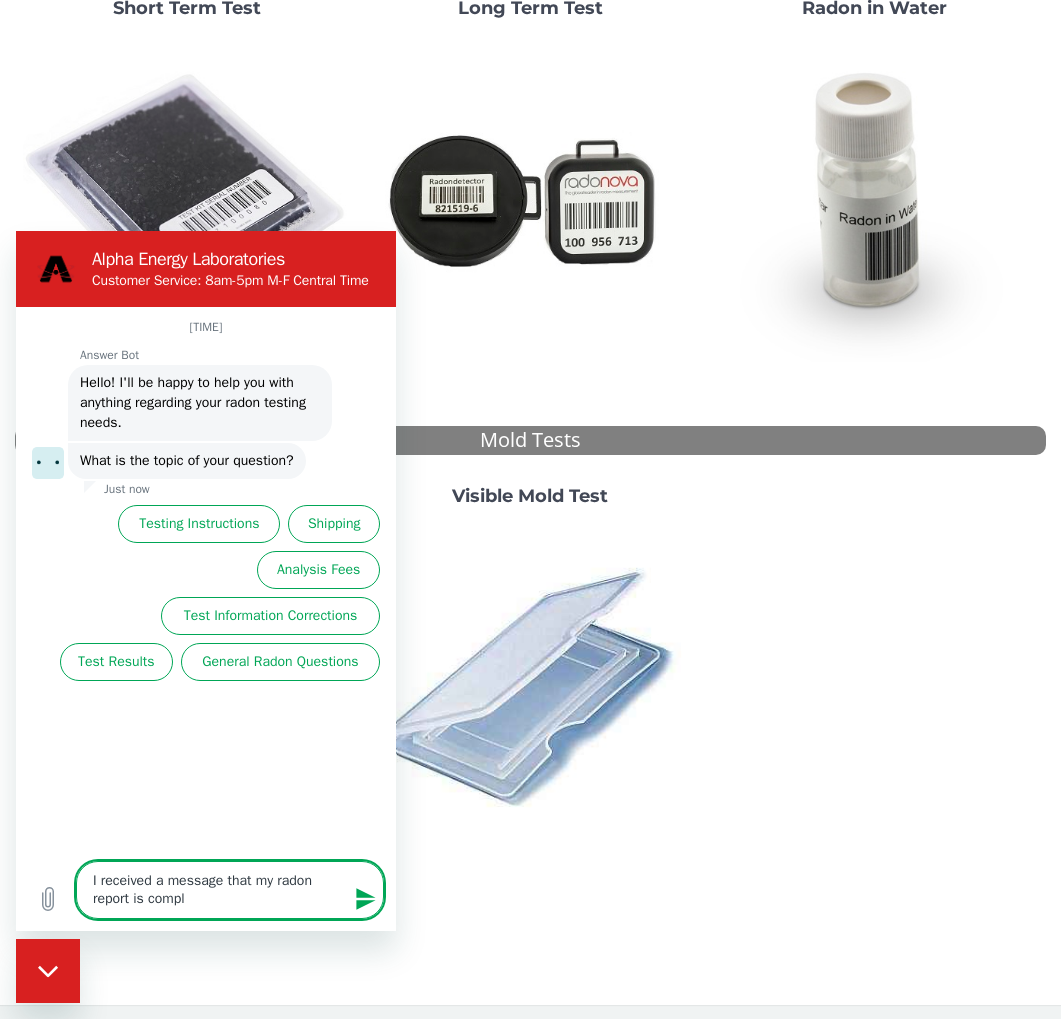 type on "I received a message that my radon report is comple" 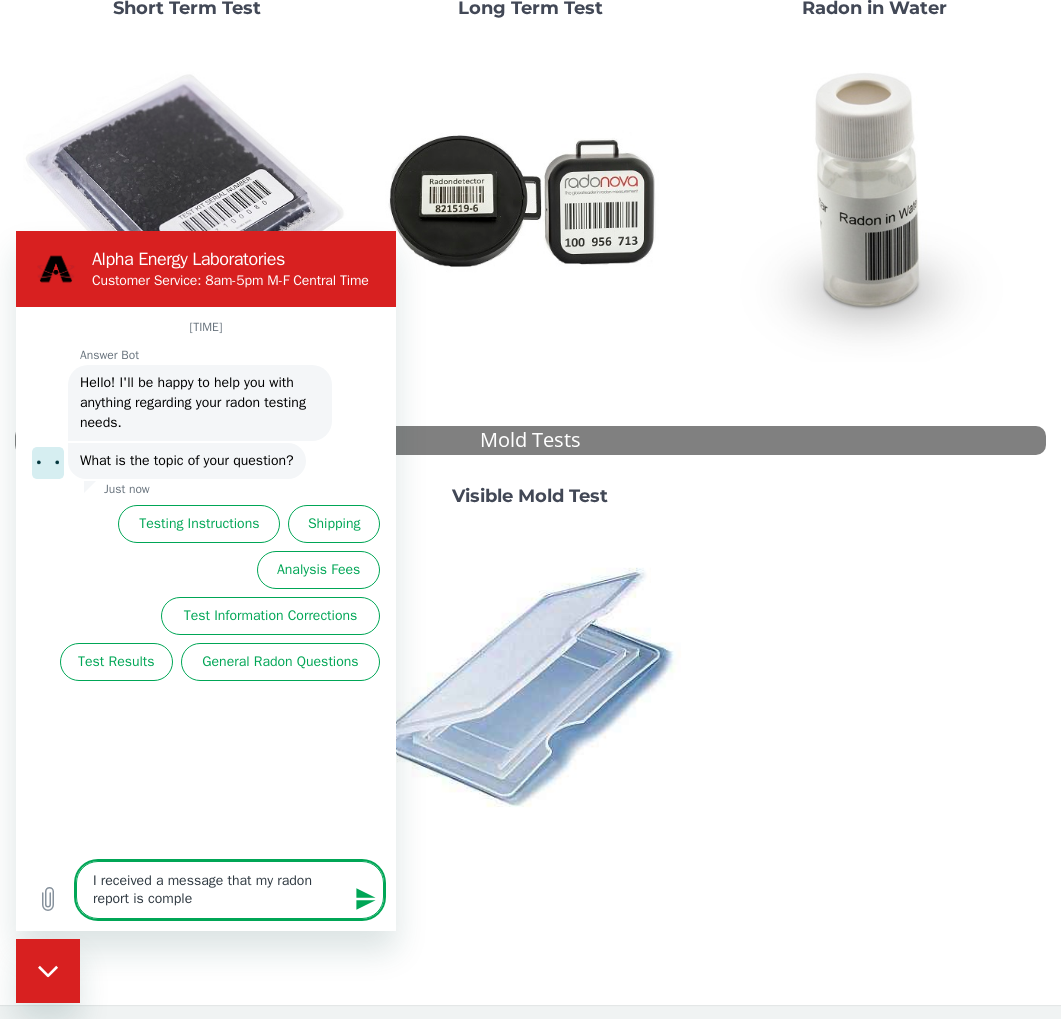 type on "x" 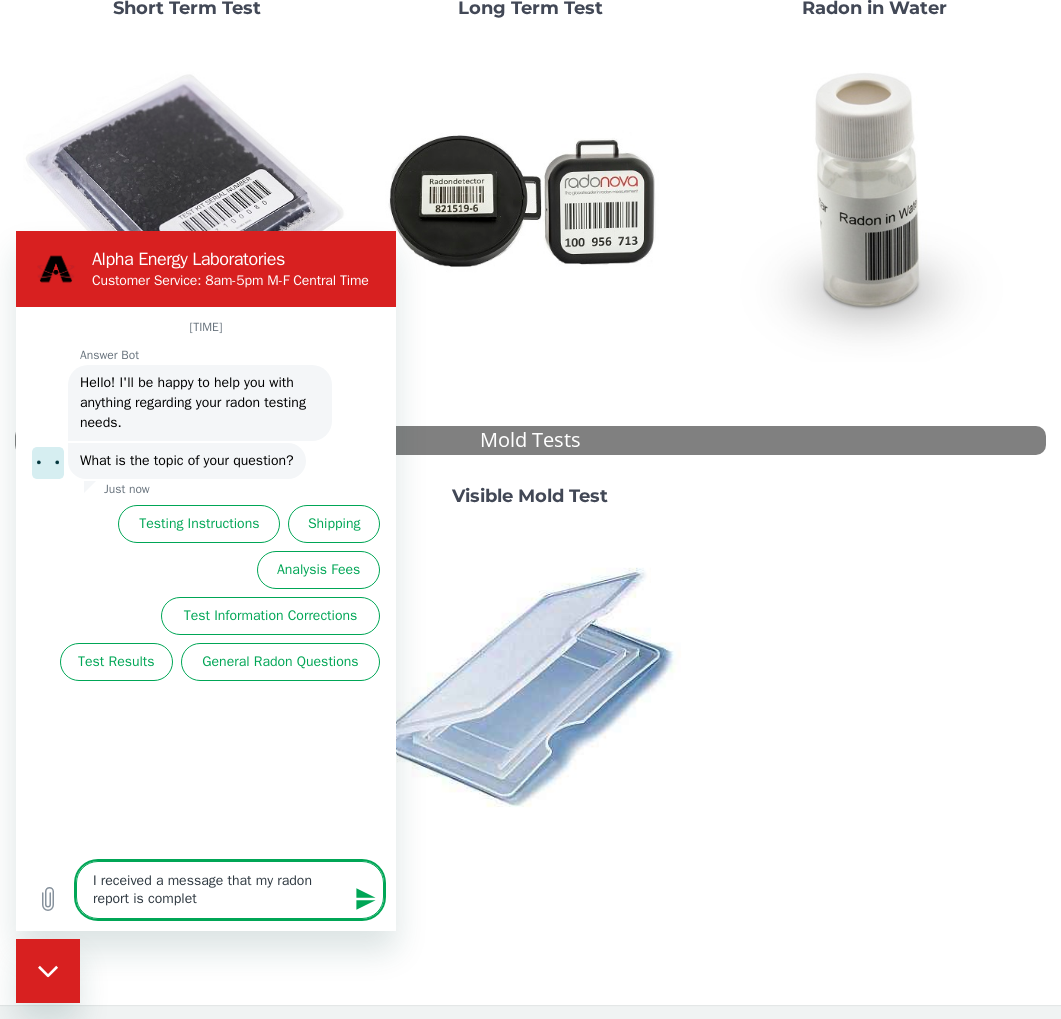 type on "I received a message that my radon report is complete" 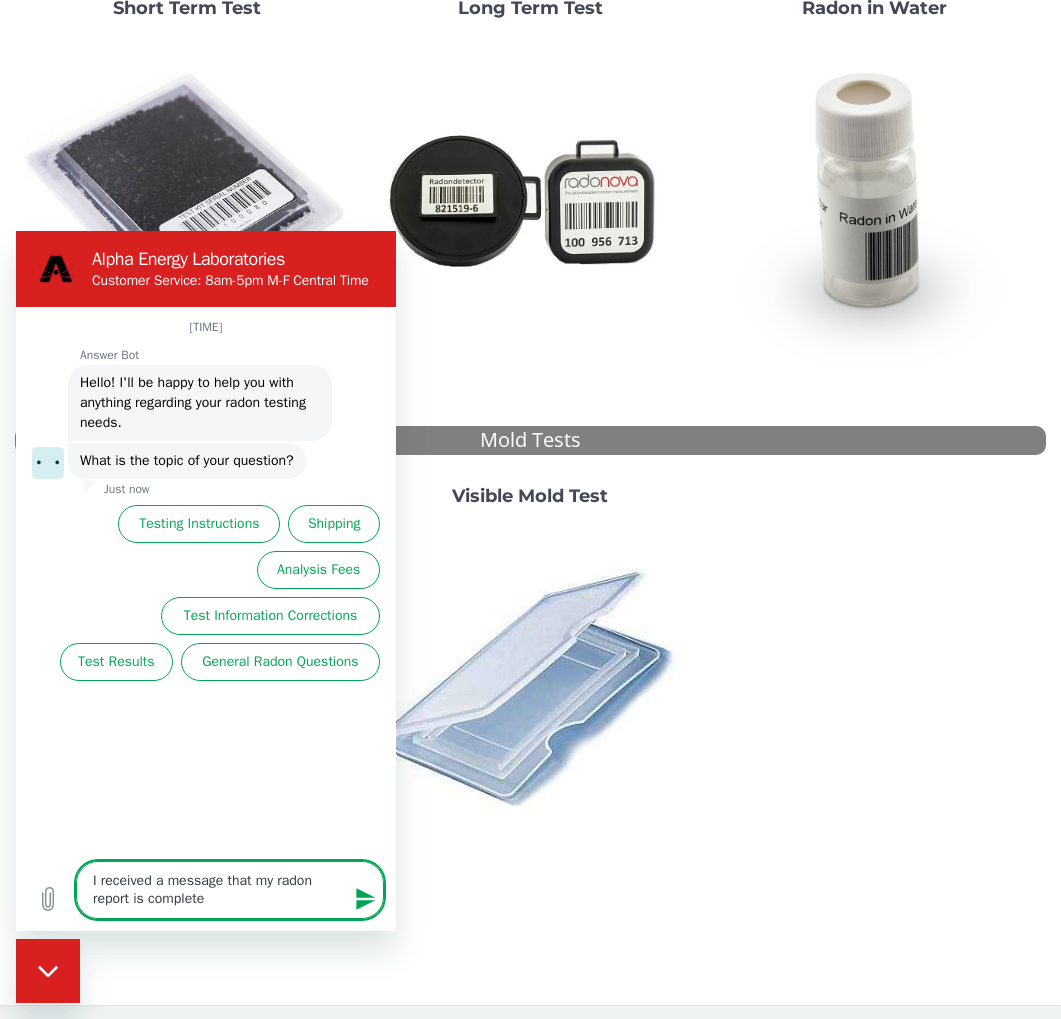 type on "x" 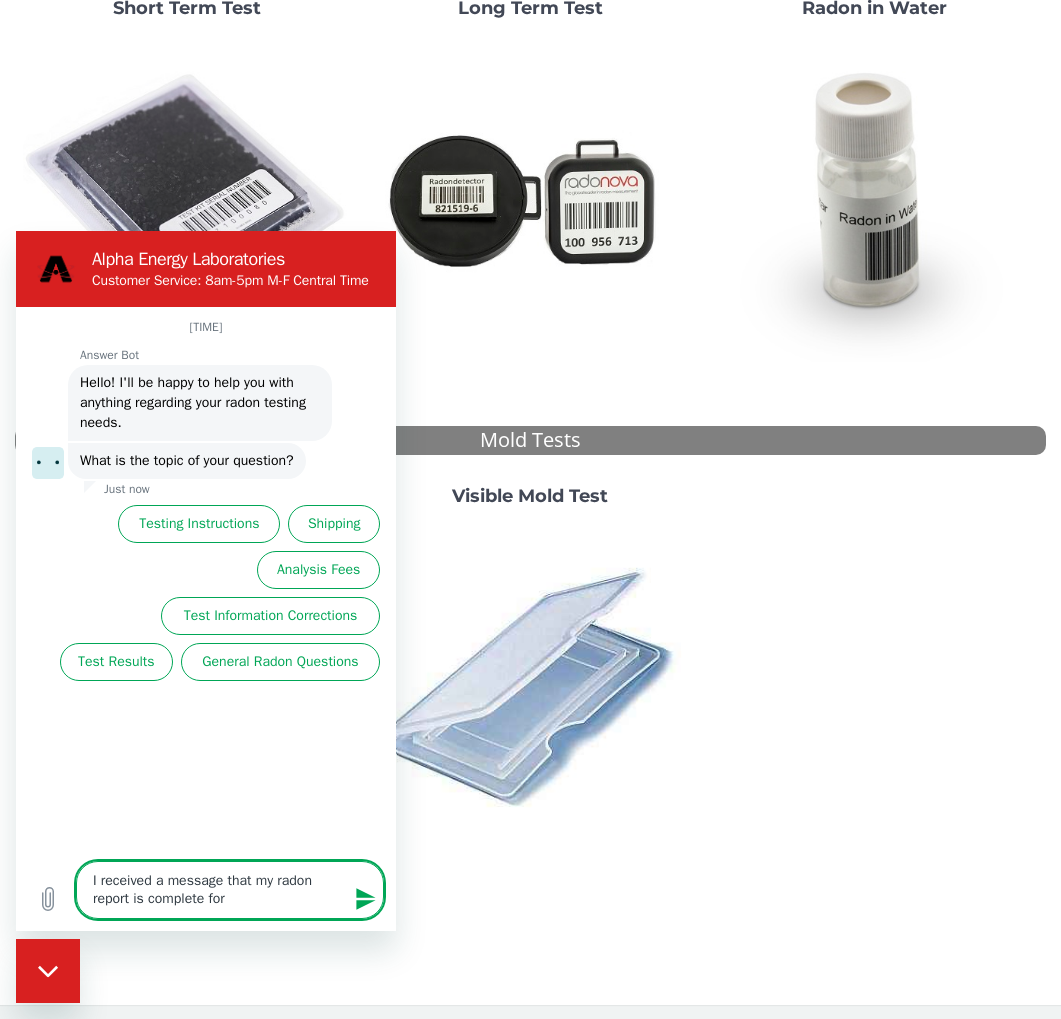 type on "I received a message that my radon report is complete fo" 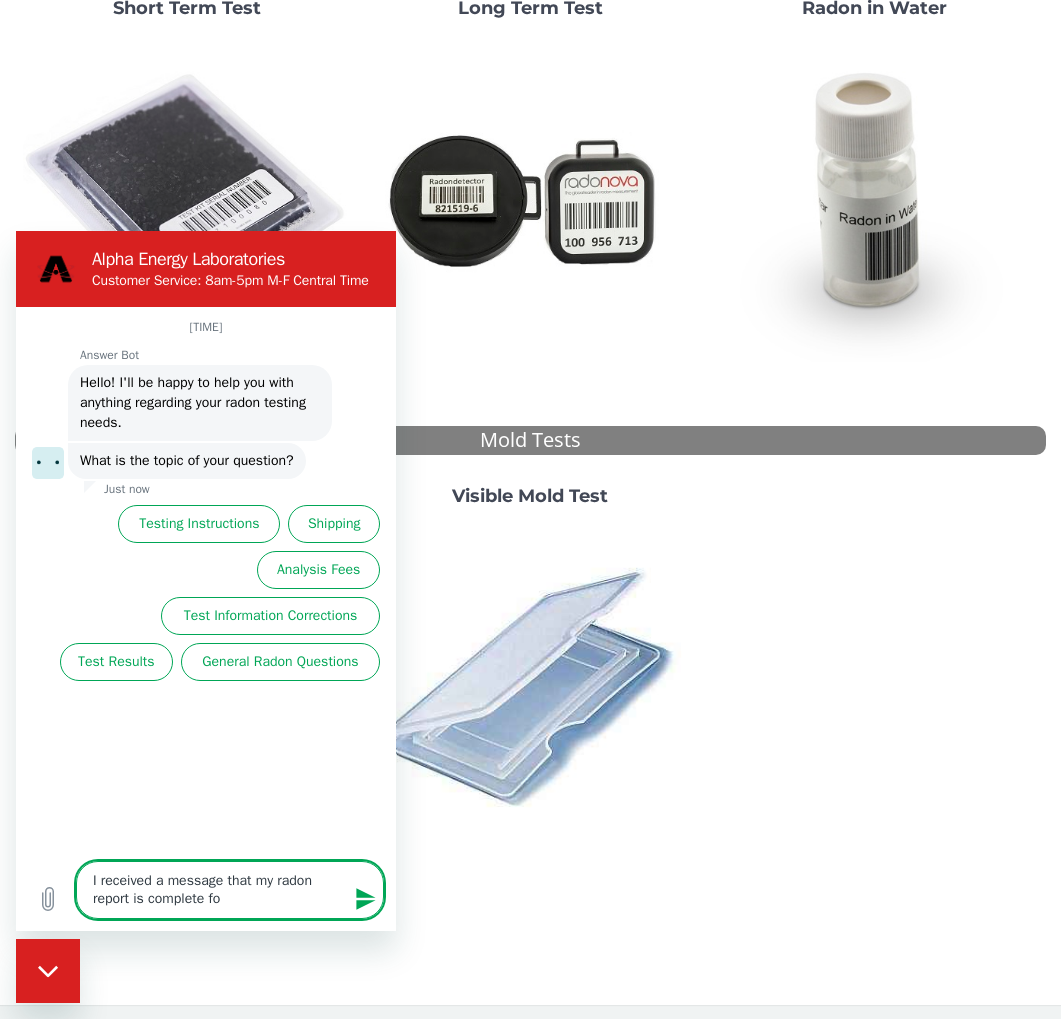 type on "I received a message that my radon report is complete for" 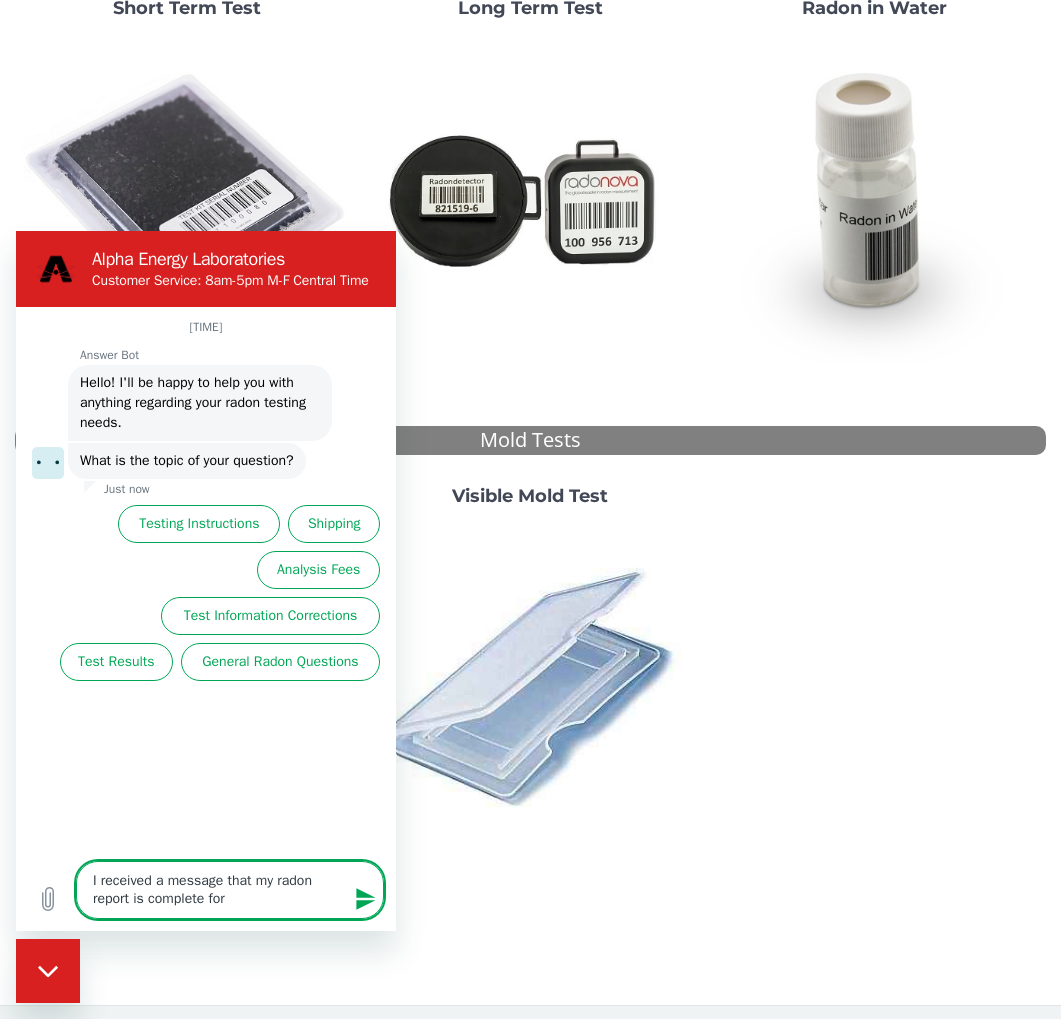 type on "I received a message that my radon report is complete for" 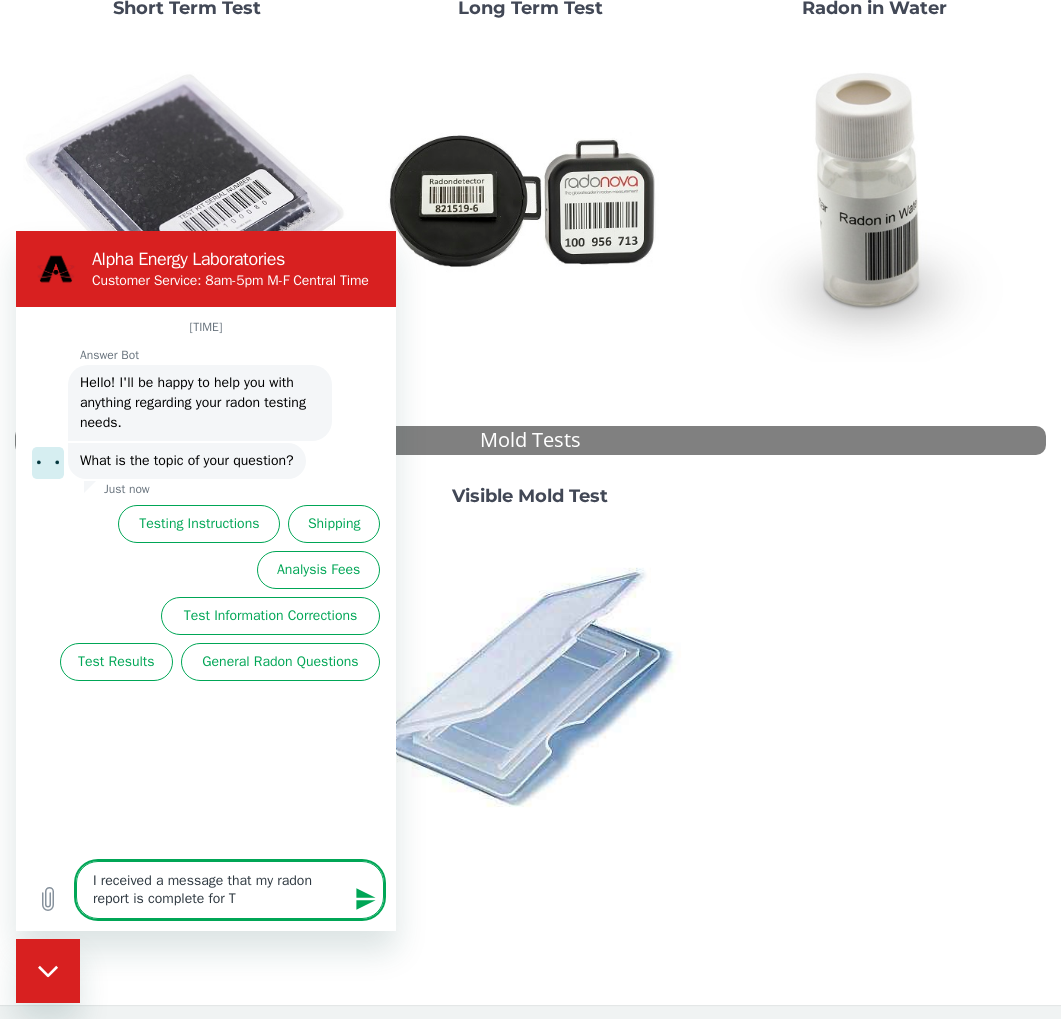 type on "I received a message that my radon report is complete for Te" 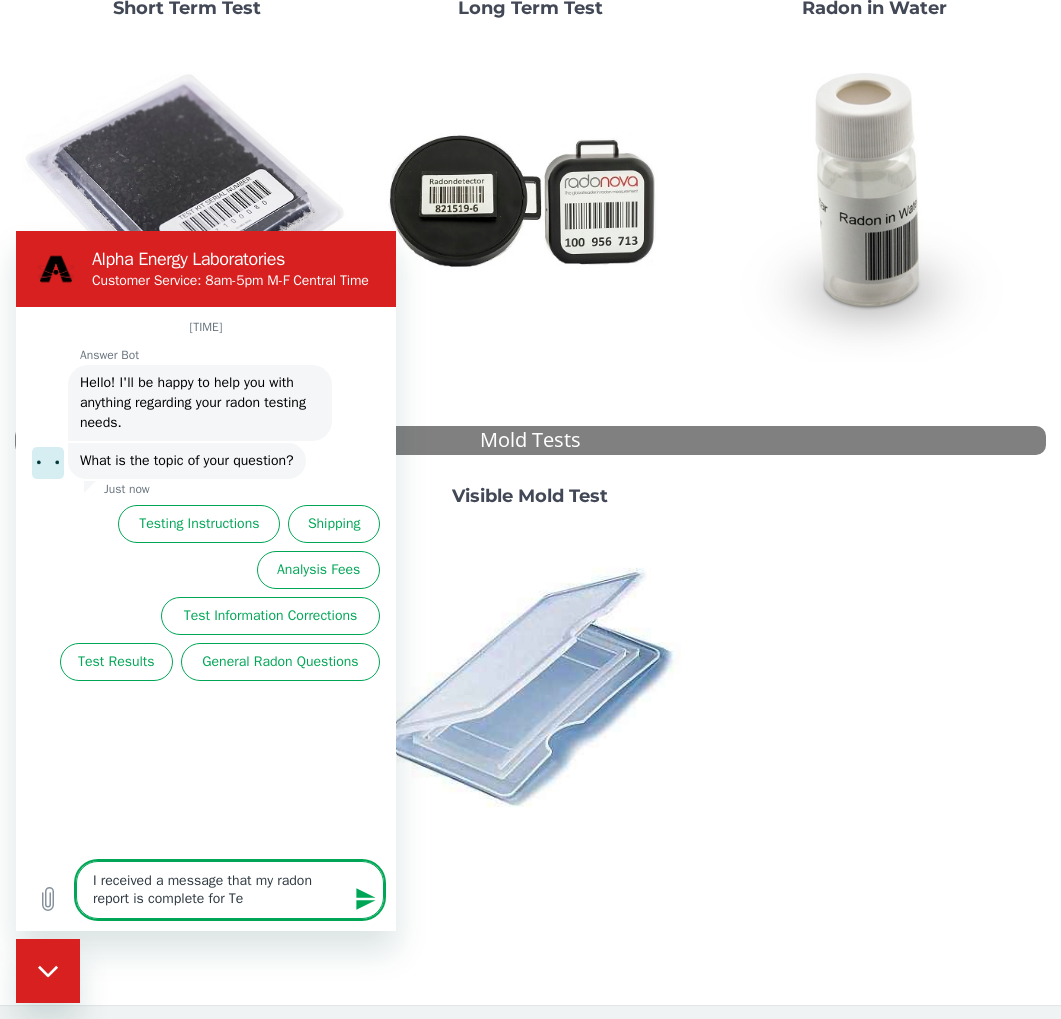 type on "I received a message that my radon report is complete for Tes" 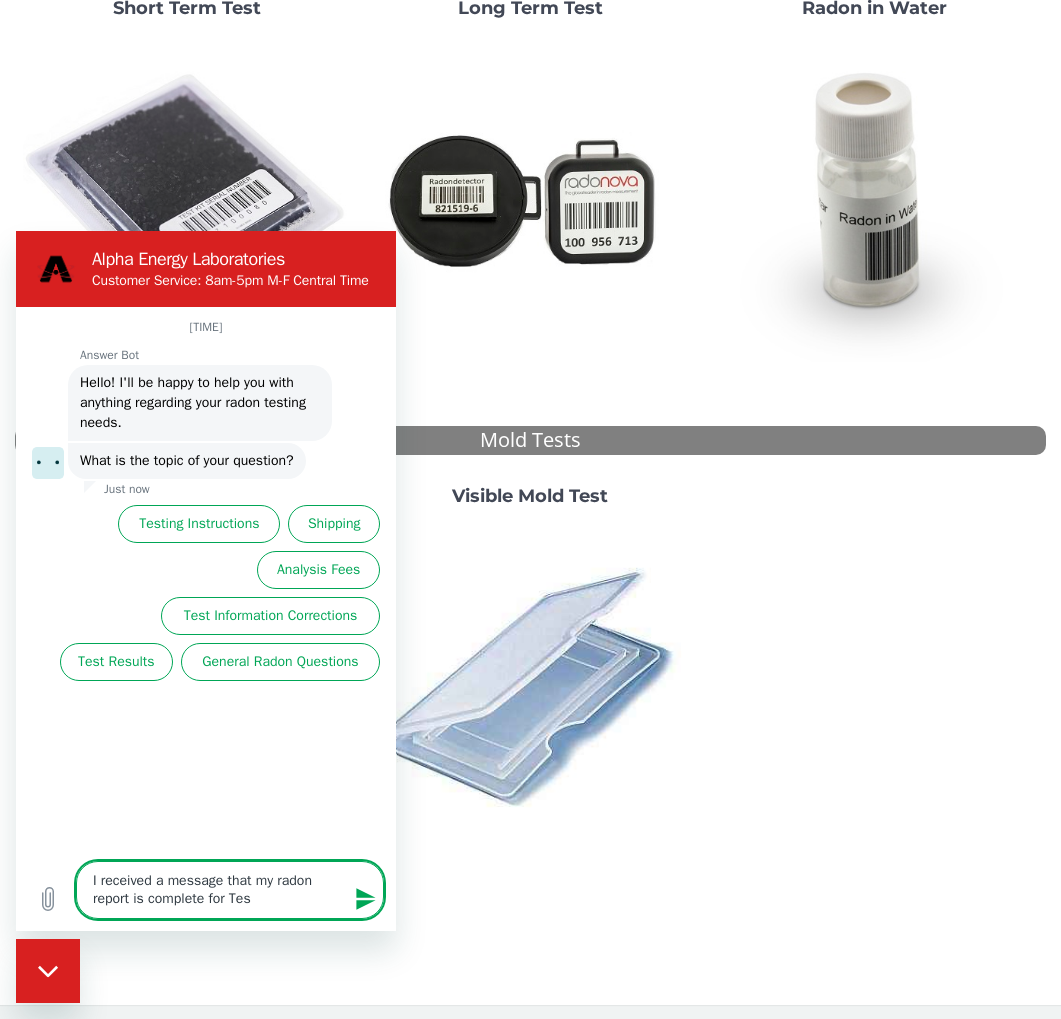 type on "I received a message that my radon report is complete for Test" 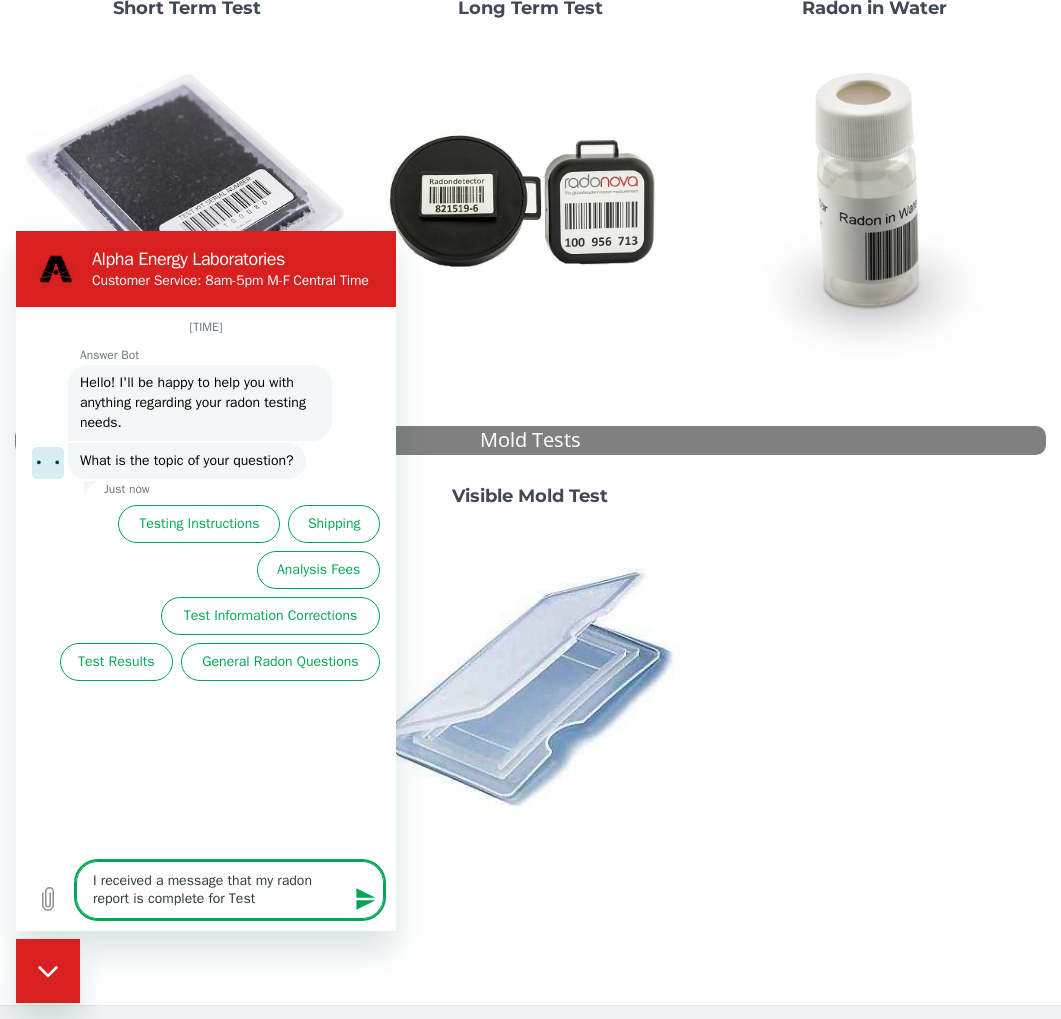 type on "I received a message that my radon report is complete for Test" 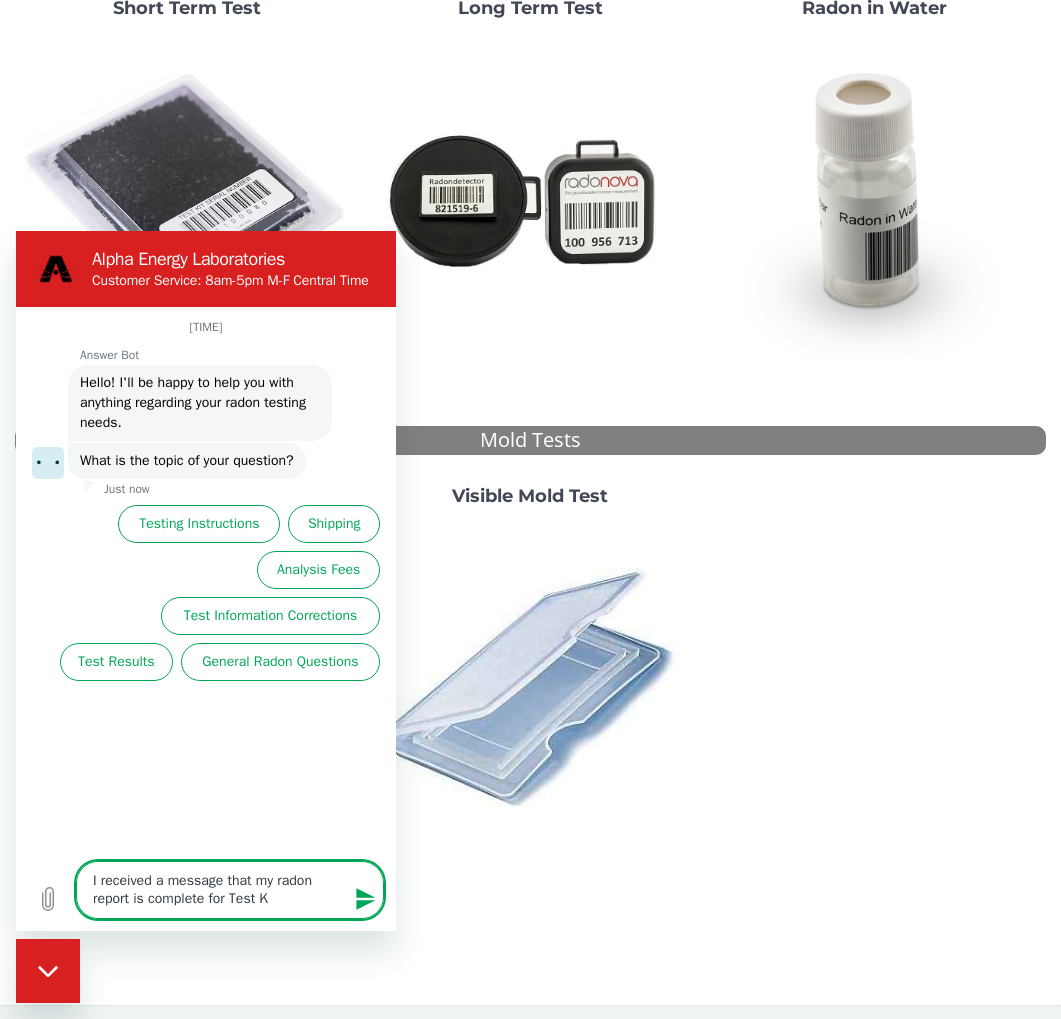 type on "I received a message that my radon report is complete for Test Ki" 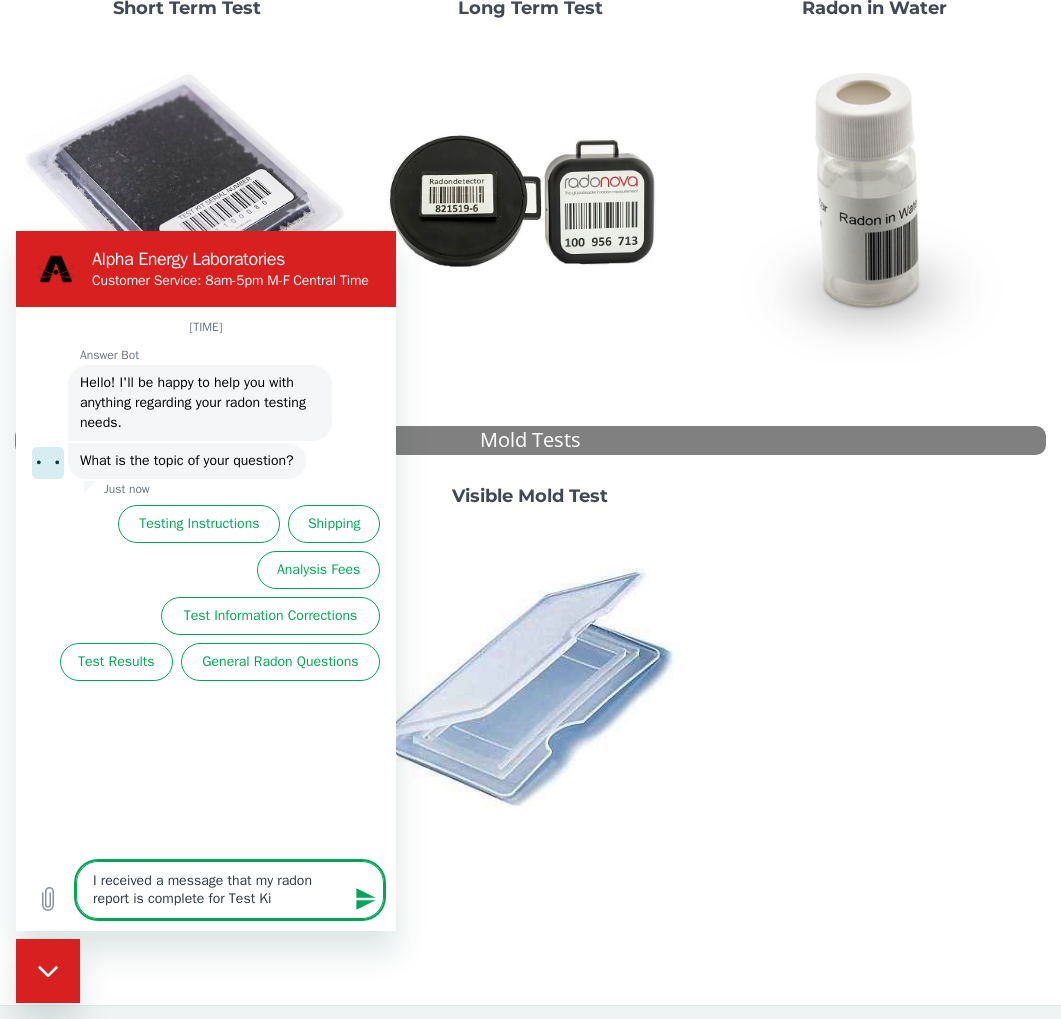 type on "I received a message that my radon report is complete for Test Kit" 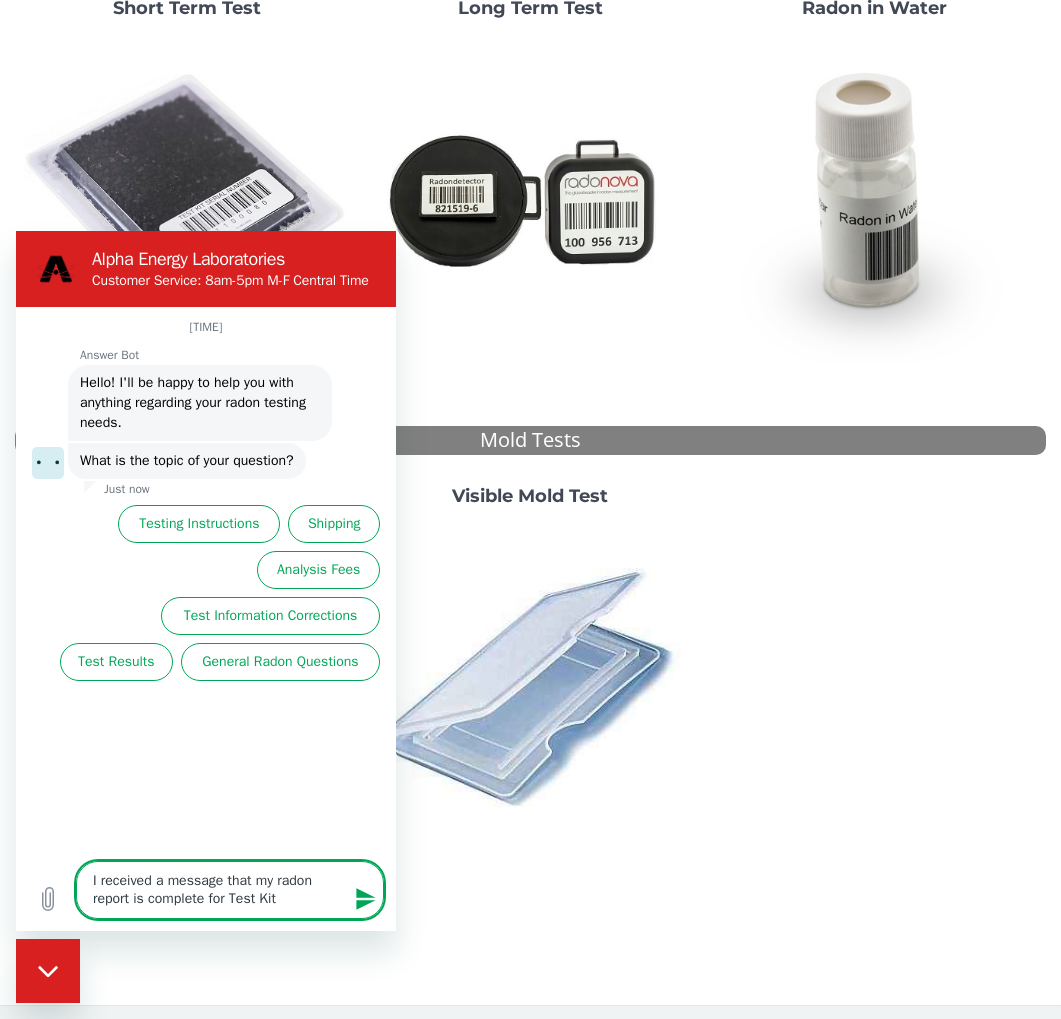 type on "I received a message that my radon report is complete for Test Kit" 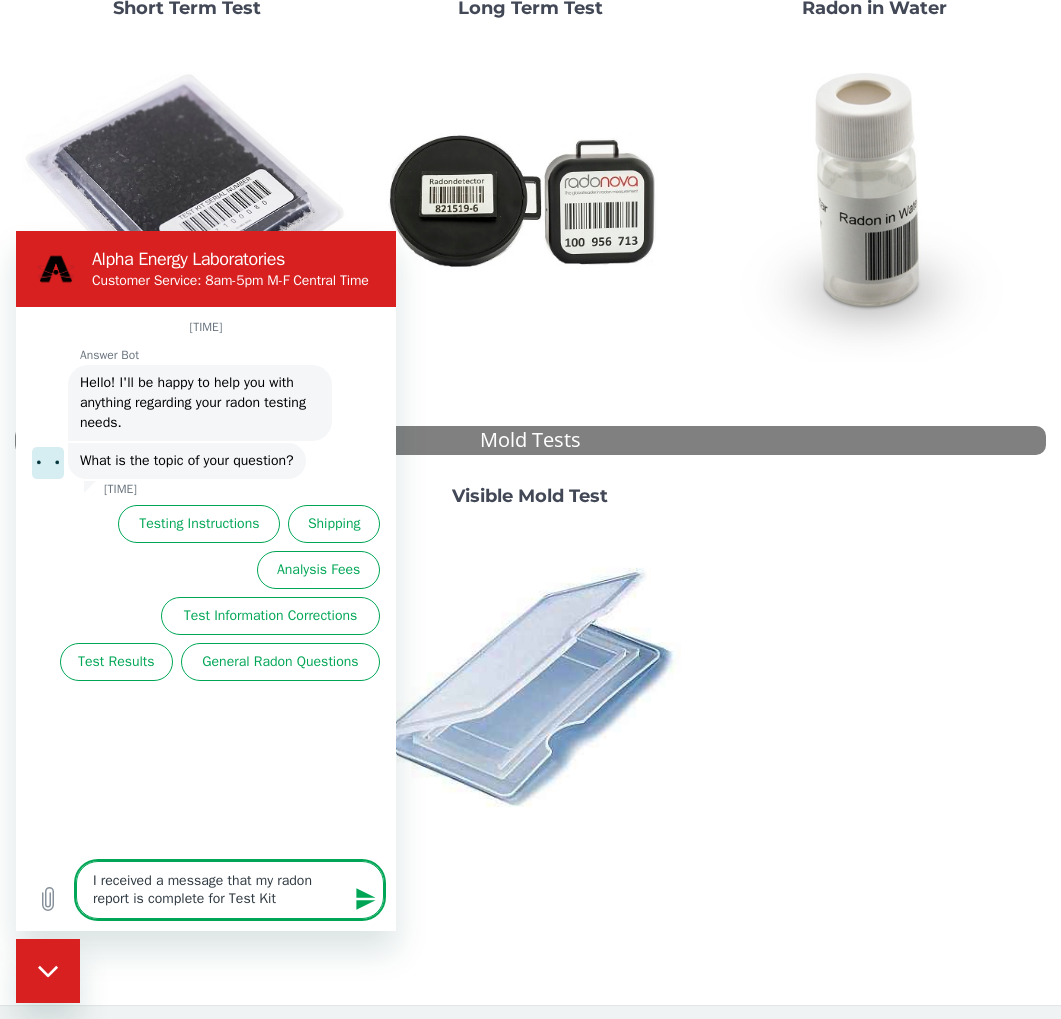 type on "I received a message that my radon report is complete for Test Kit S" 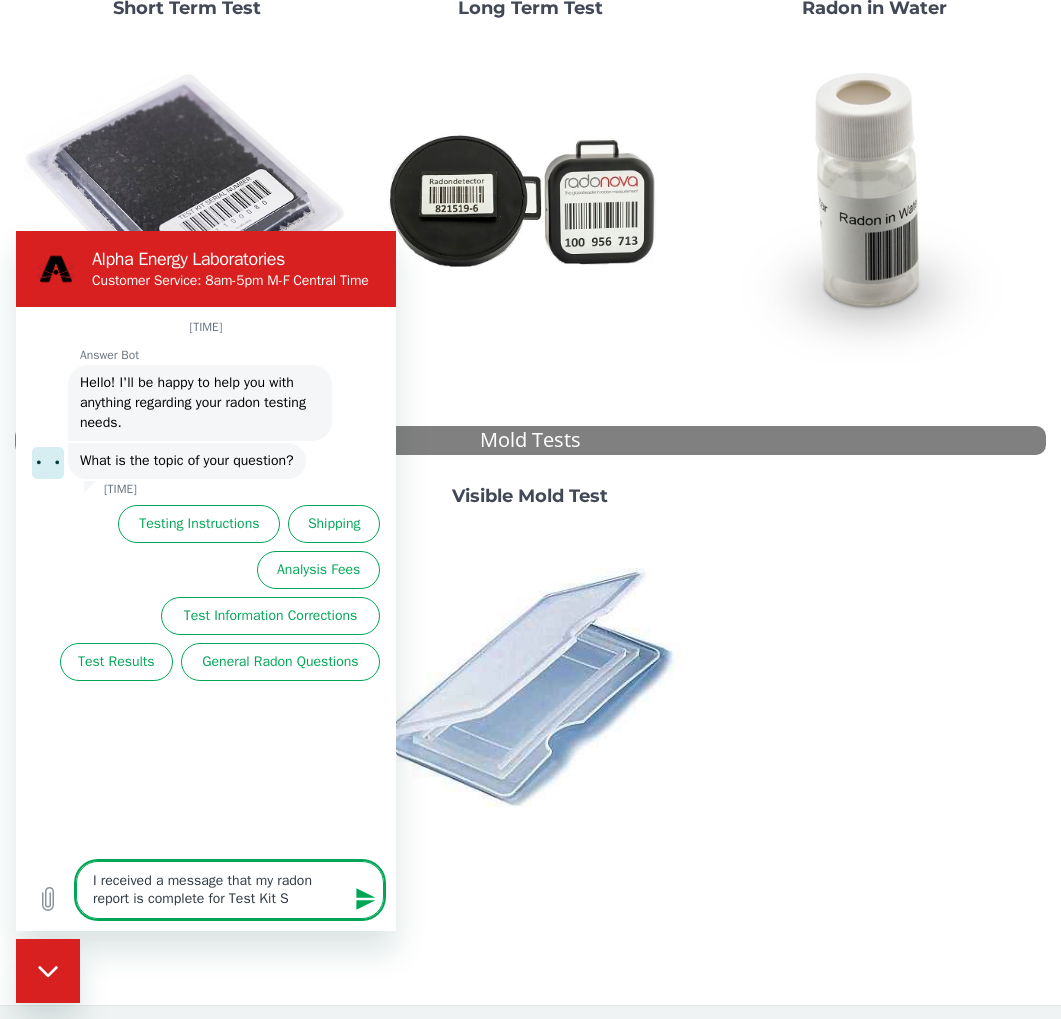 type on "I received a message that my radon report is complete for Test Kit Se" 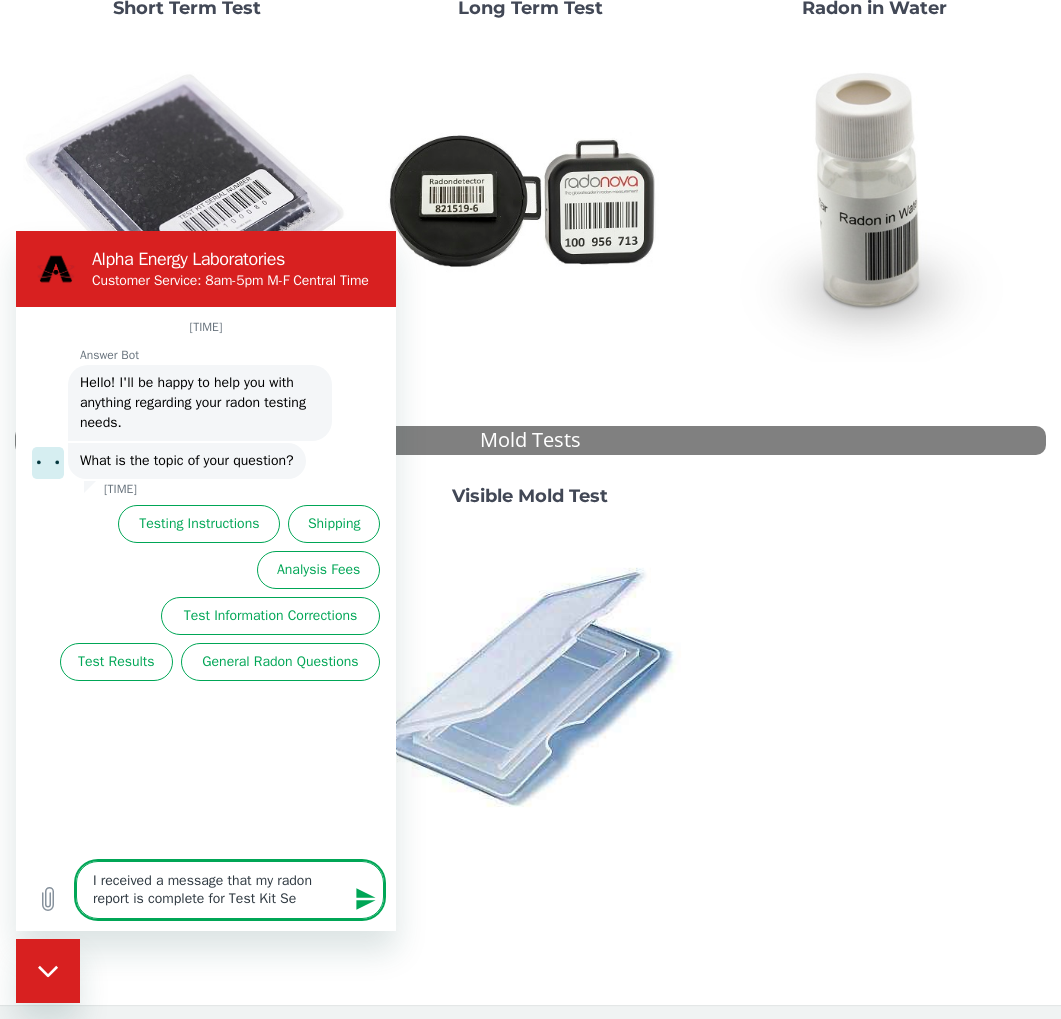 type on "I received a message that my radon report is complete for Test Kit Ser" 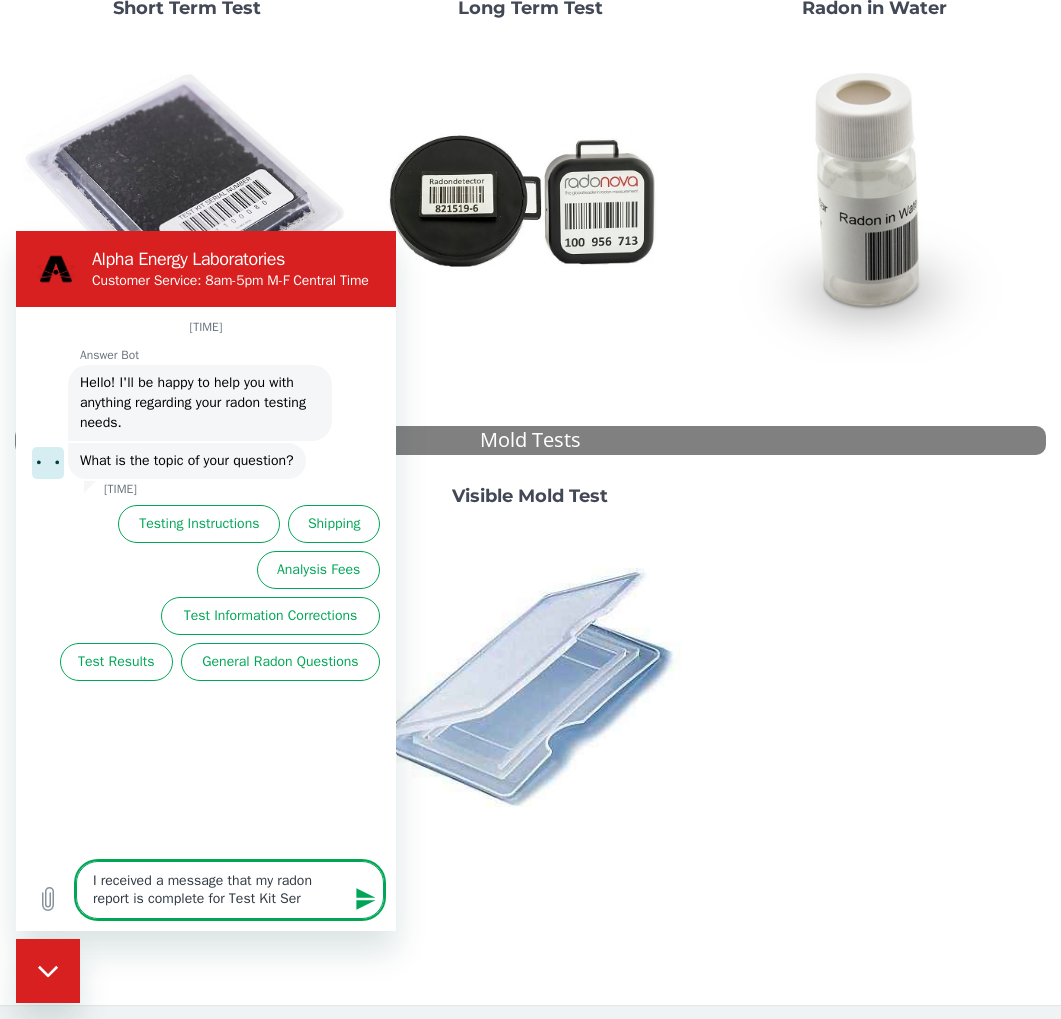 type on "I received a message that my radon report is complete for Test Kit Seri" 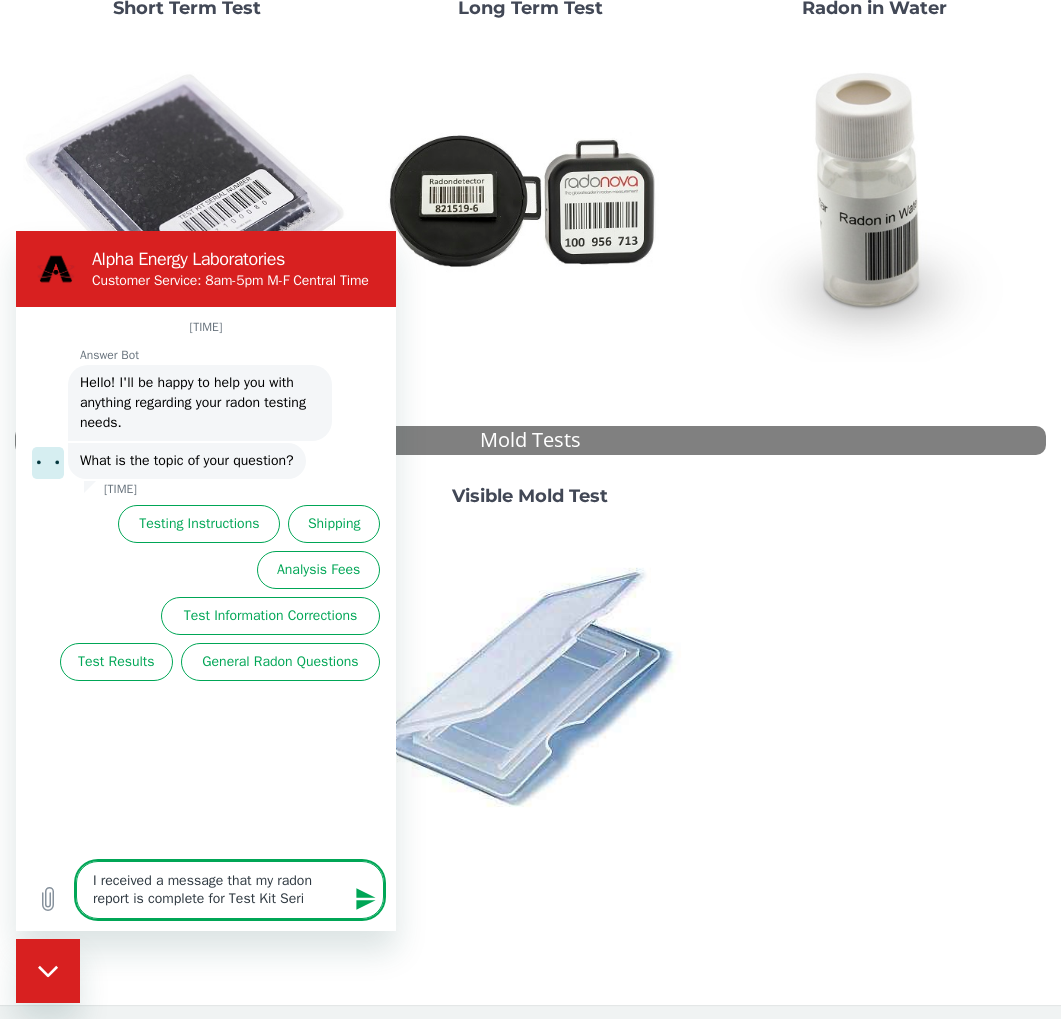 type on "I received a message that my radon report is complete for Test Kit Seria" 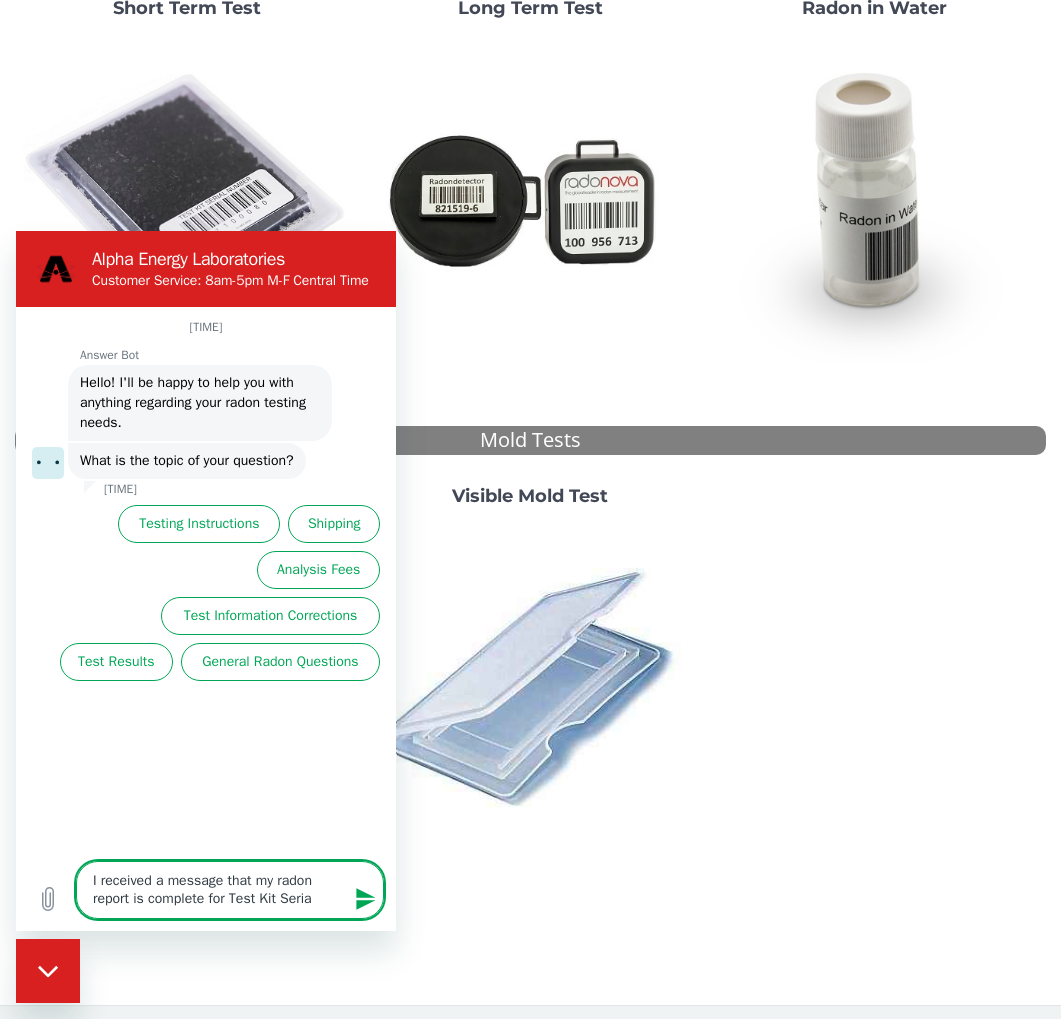 type on "I received a message that my radon report is complete for Test Kit Serial" 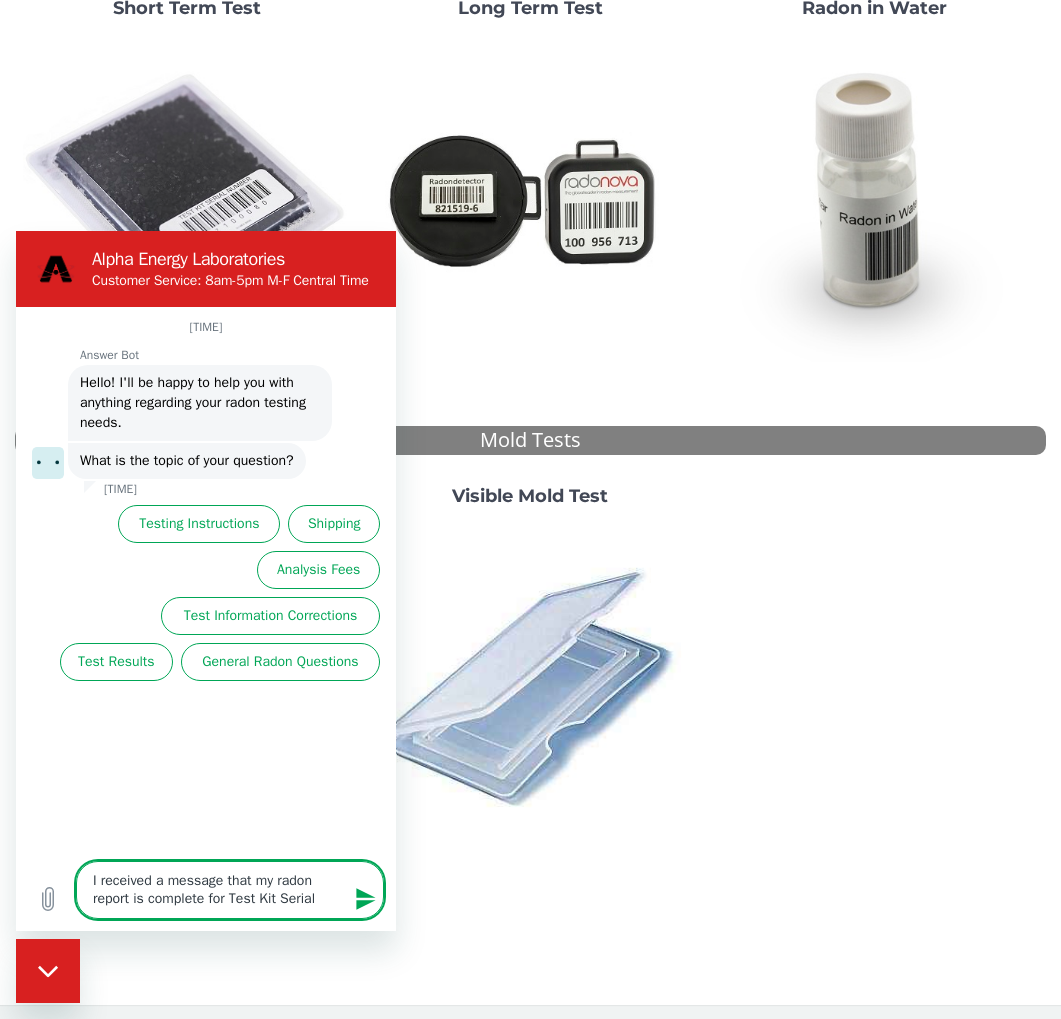 type on "I received a message that my radon report is complete for Test Kit Serial" 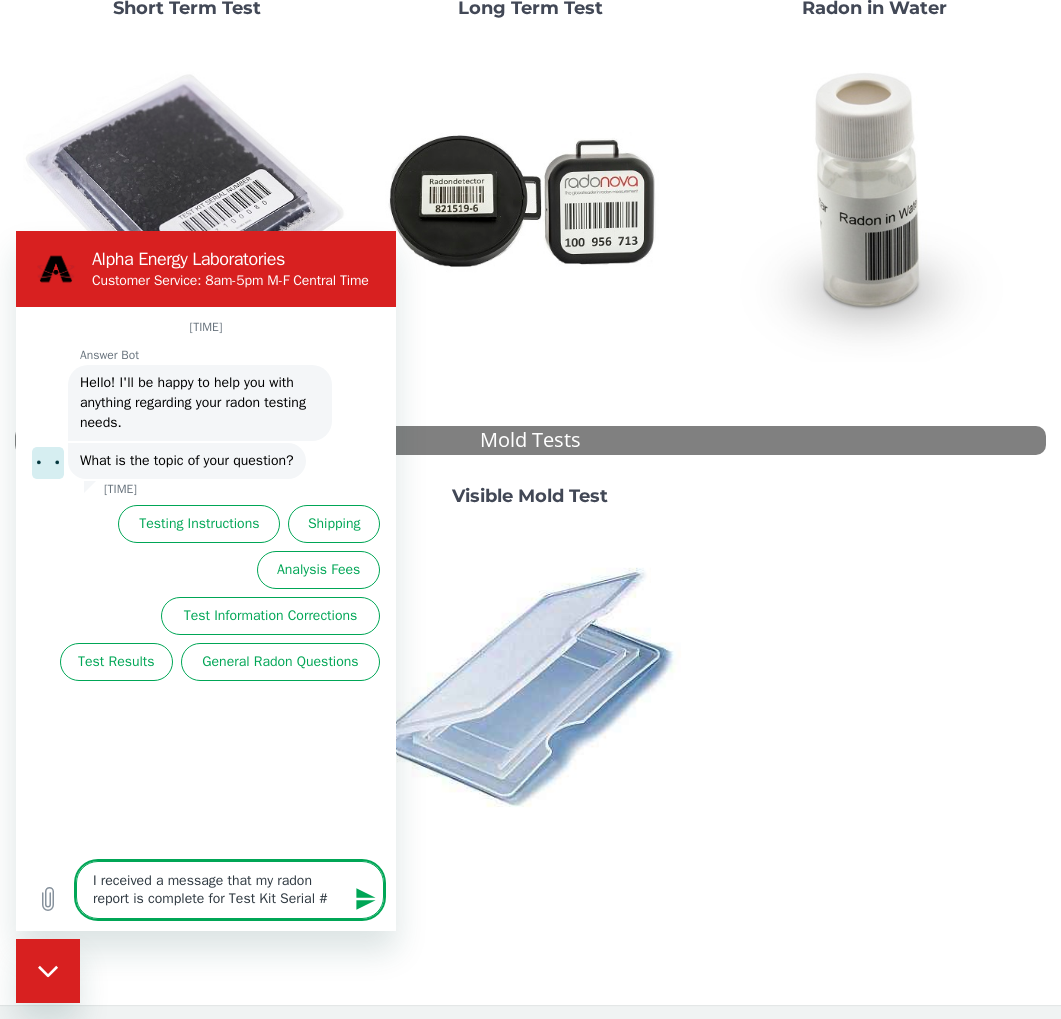 type on "I received a message that my radon report is complete for Test Kit Serial #[SERIAL]" 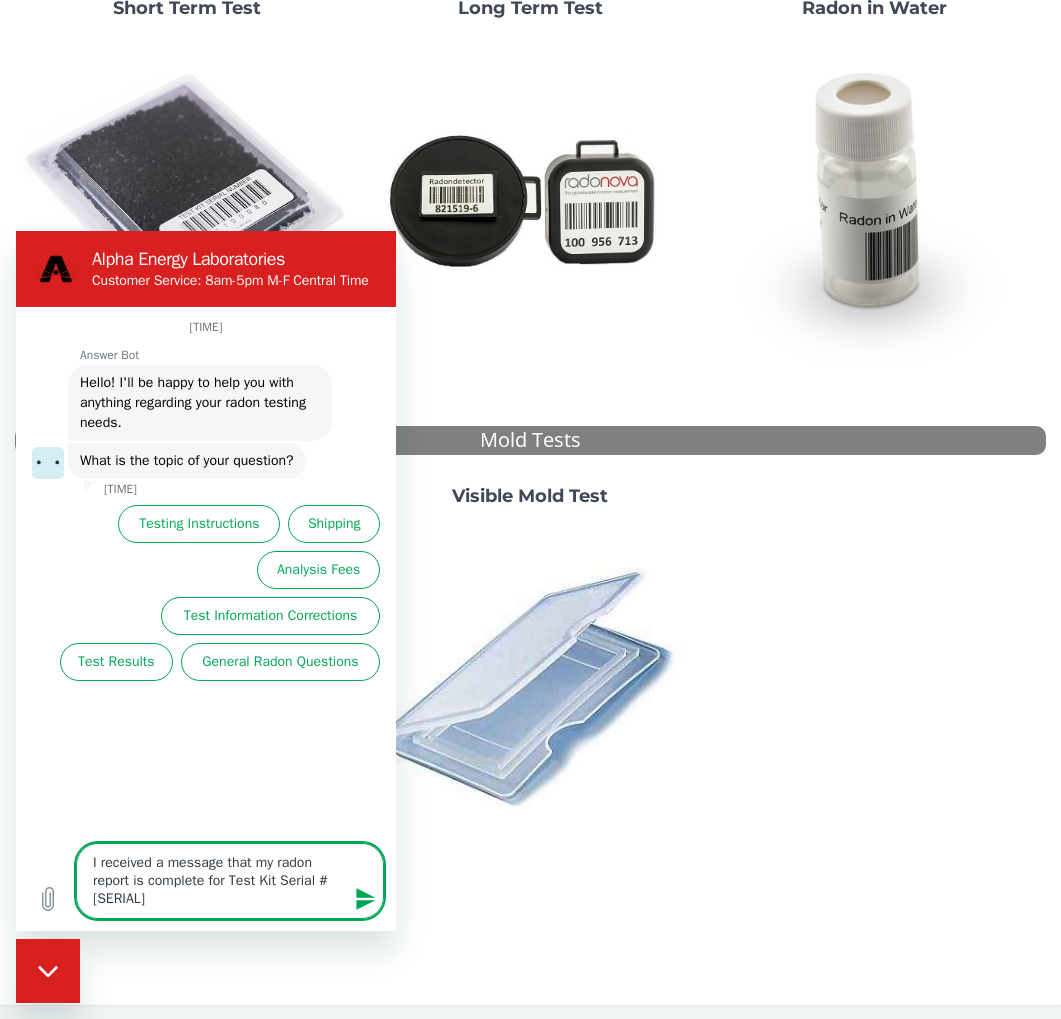 type on "I received a message that my radon report is complete for Test Kit Serial #FE" 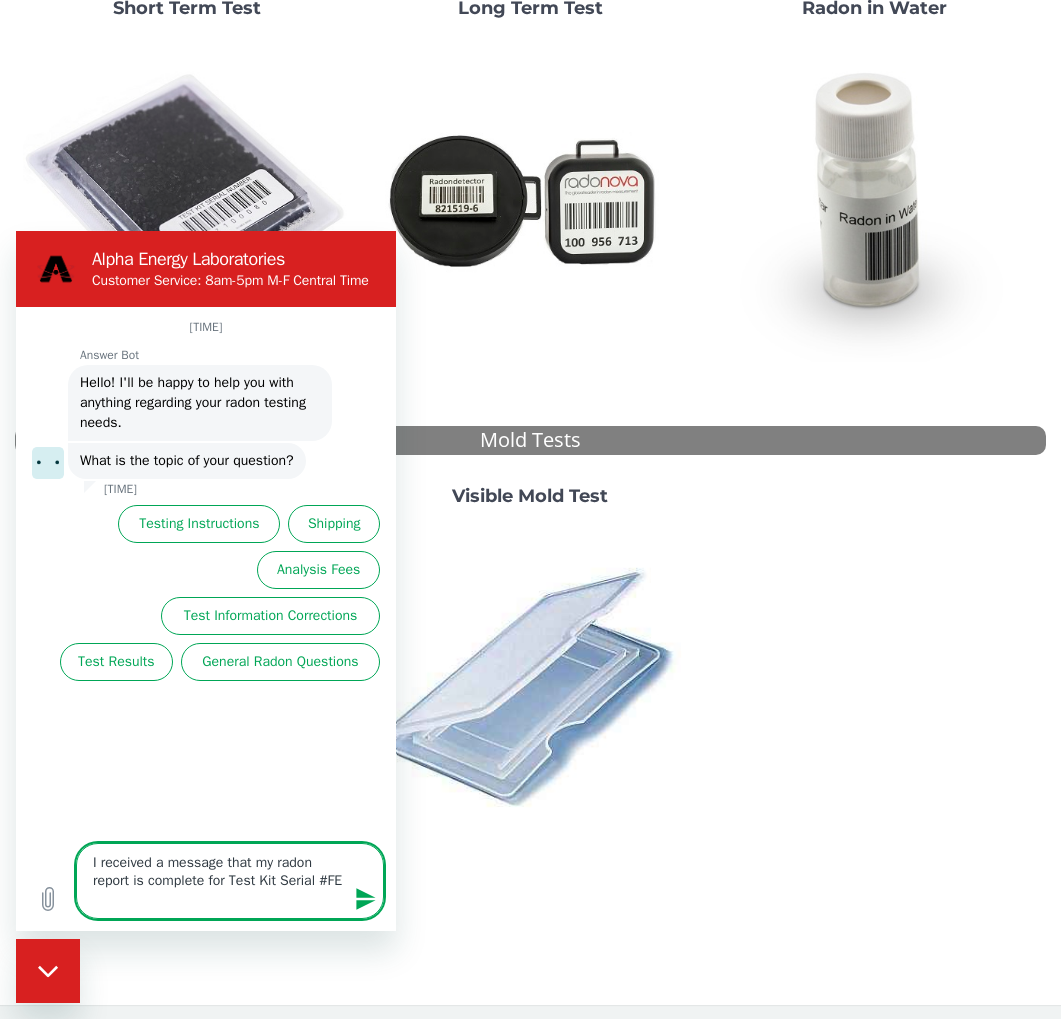 type on "I received a message that my radon report is complete for Test Kit Serial #[SERIAL]" 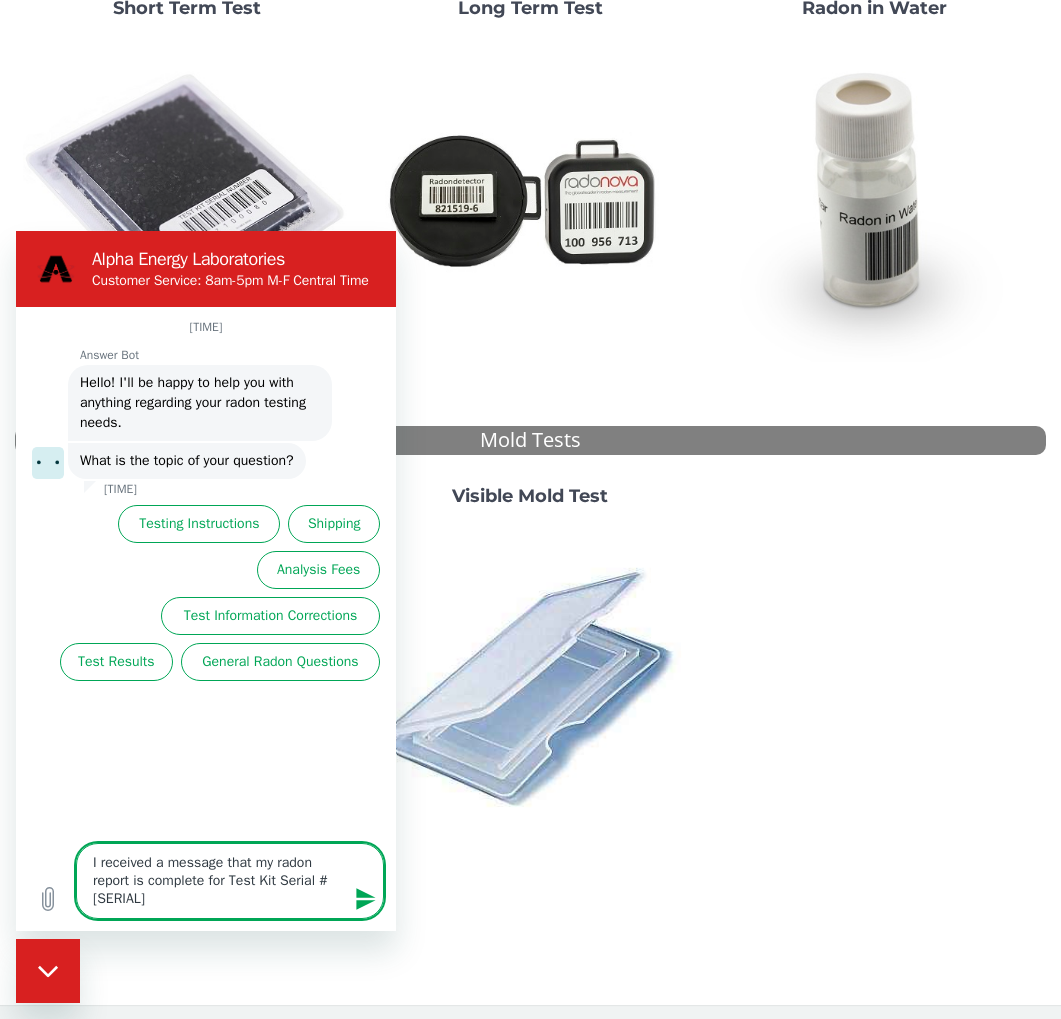 type on "I received a message that my radon report is complete for Test Kit Serial #[SERIAL]" 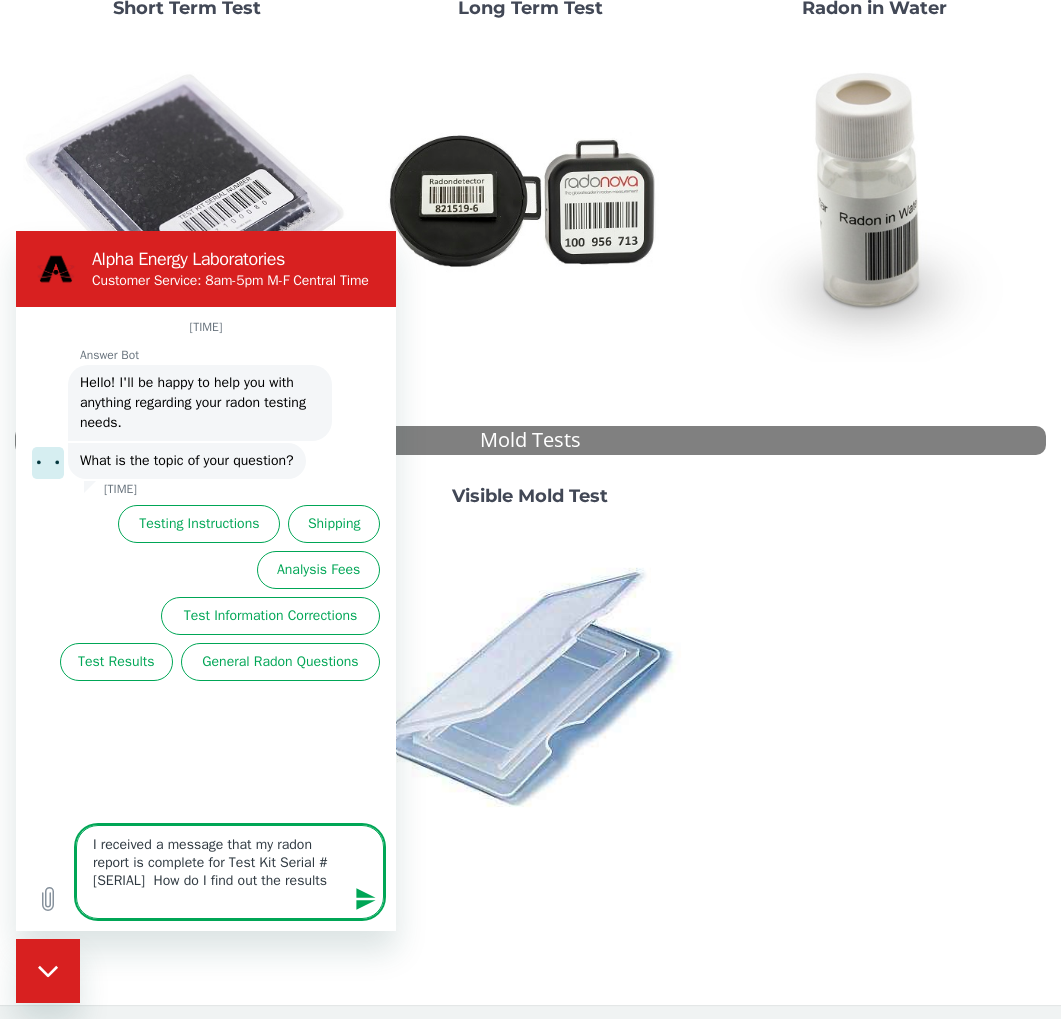 scroll, scrollTop: 284, scrollLeft: 0, axis: vertical 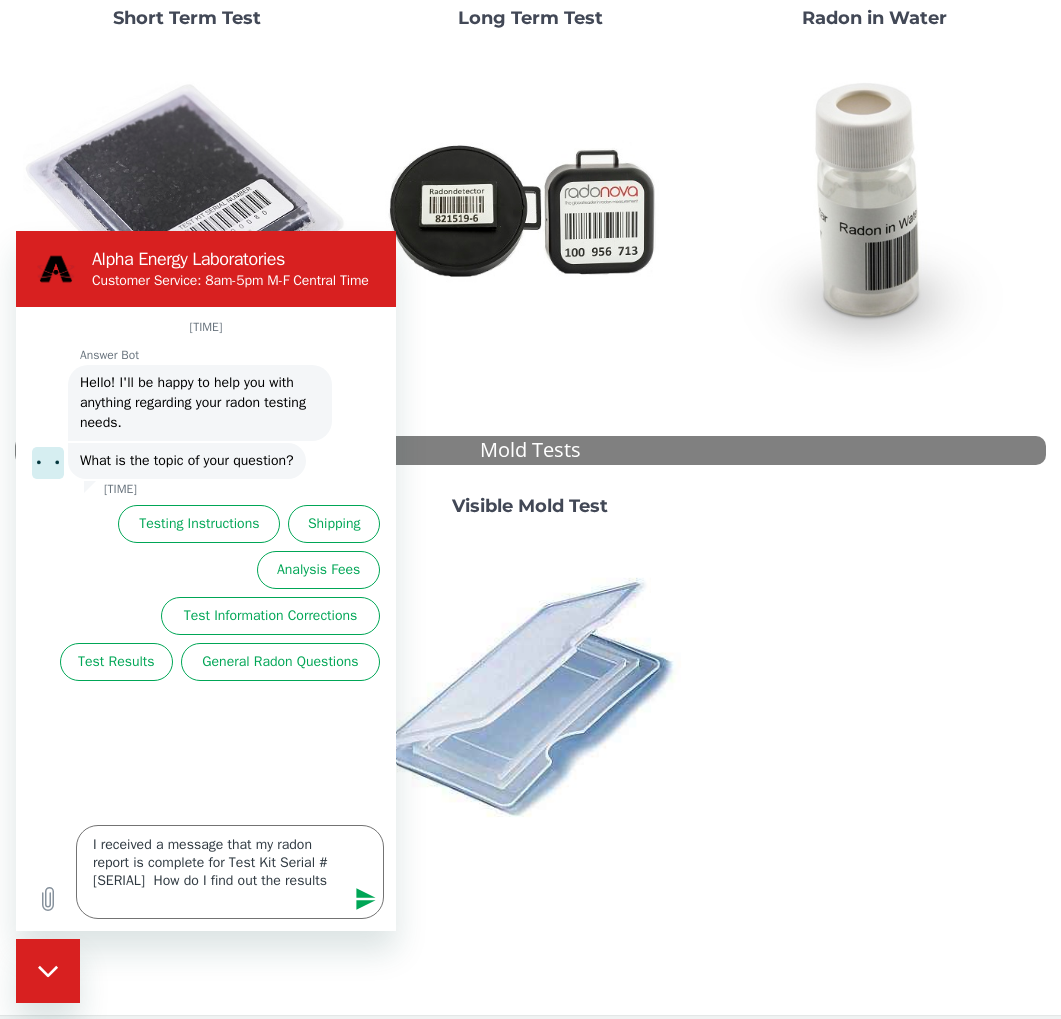 click 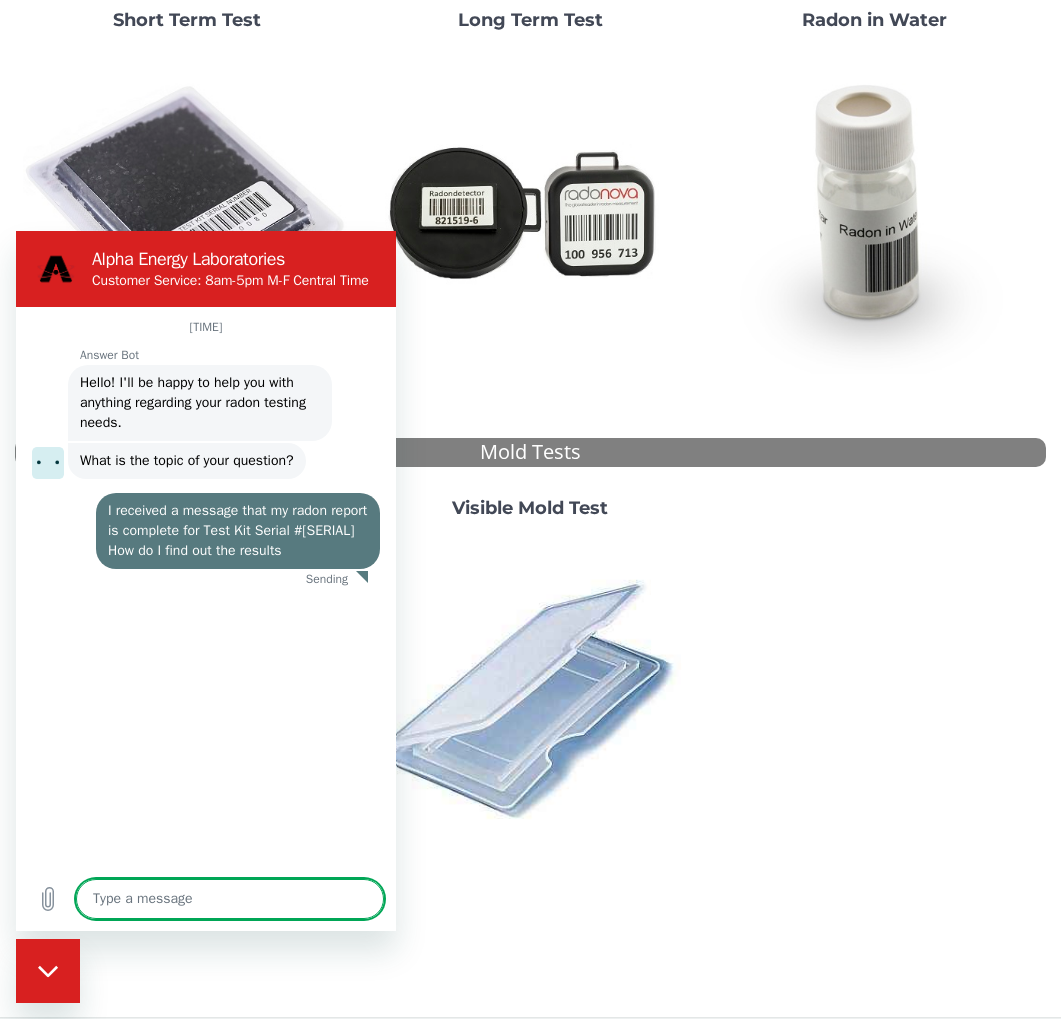 scroll, scrollTop: 267, scrollLeft: 0, axis: vertical 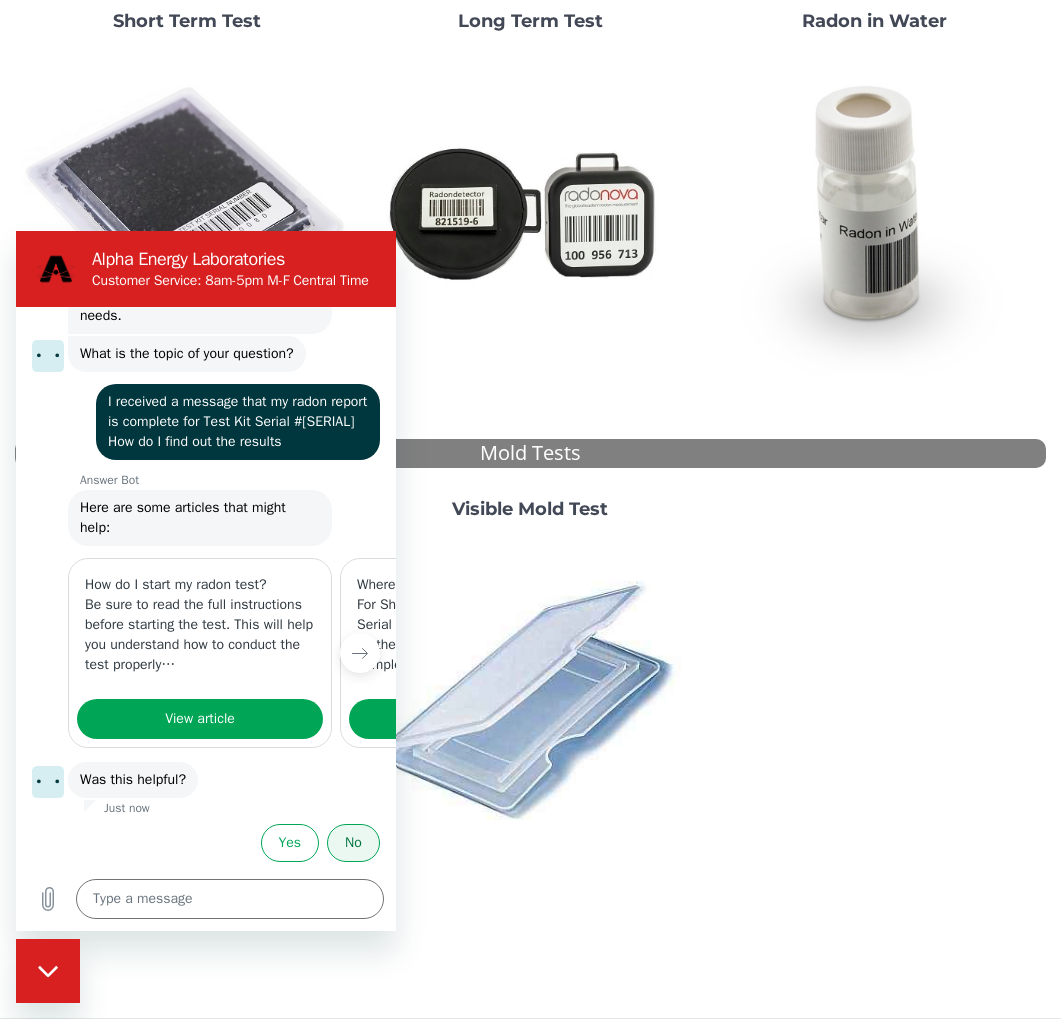 click on "No" at bounding box center [353, 843] 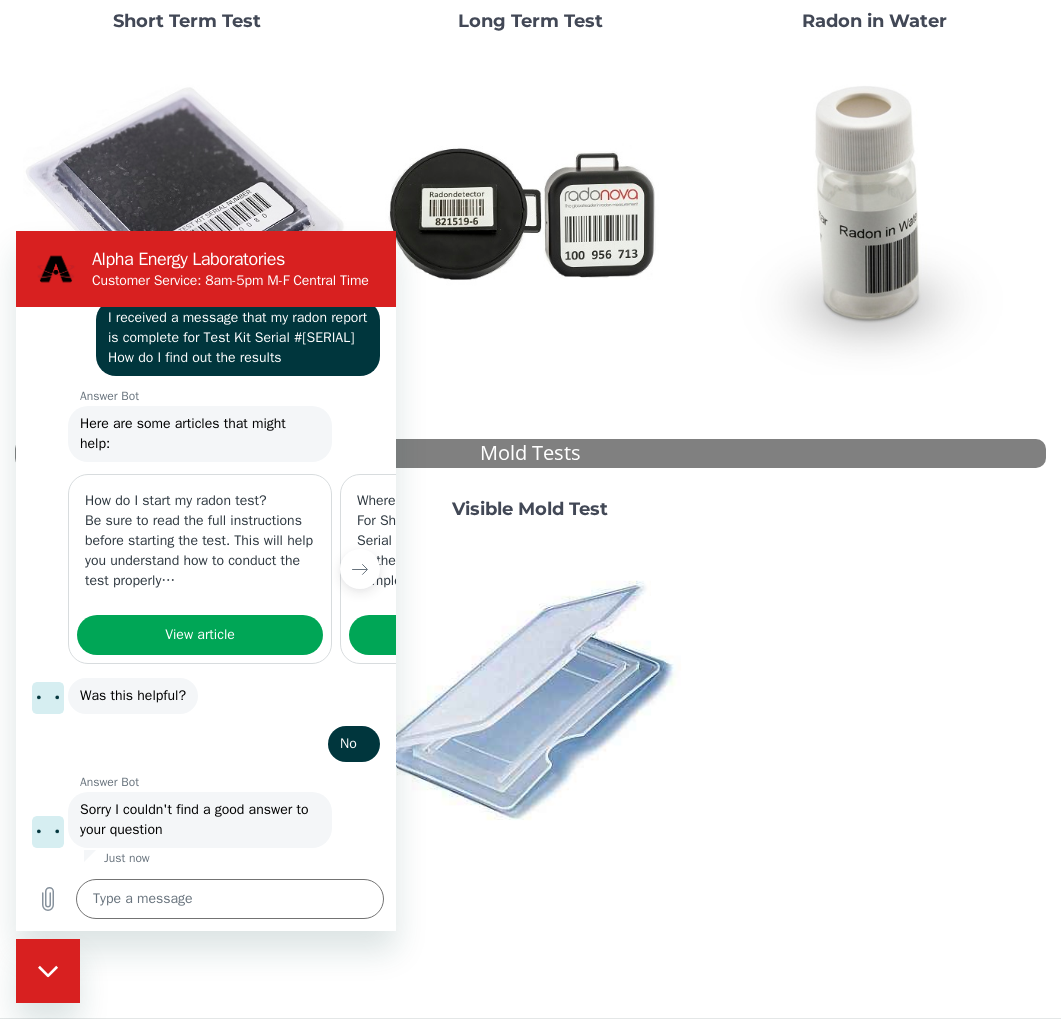 scroll, scrollTop: 235, scrollLeft: 0, axis: vertical 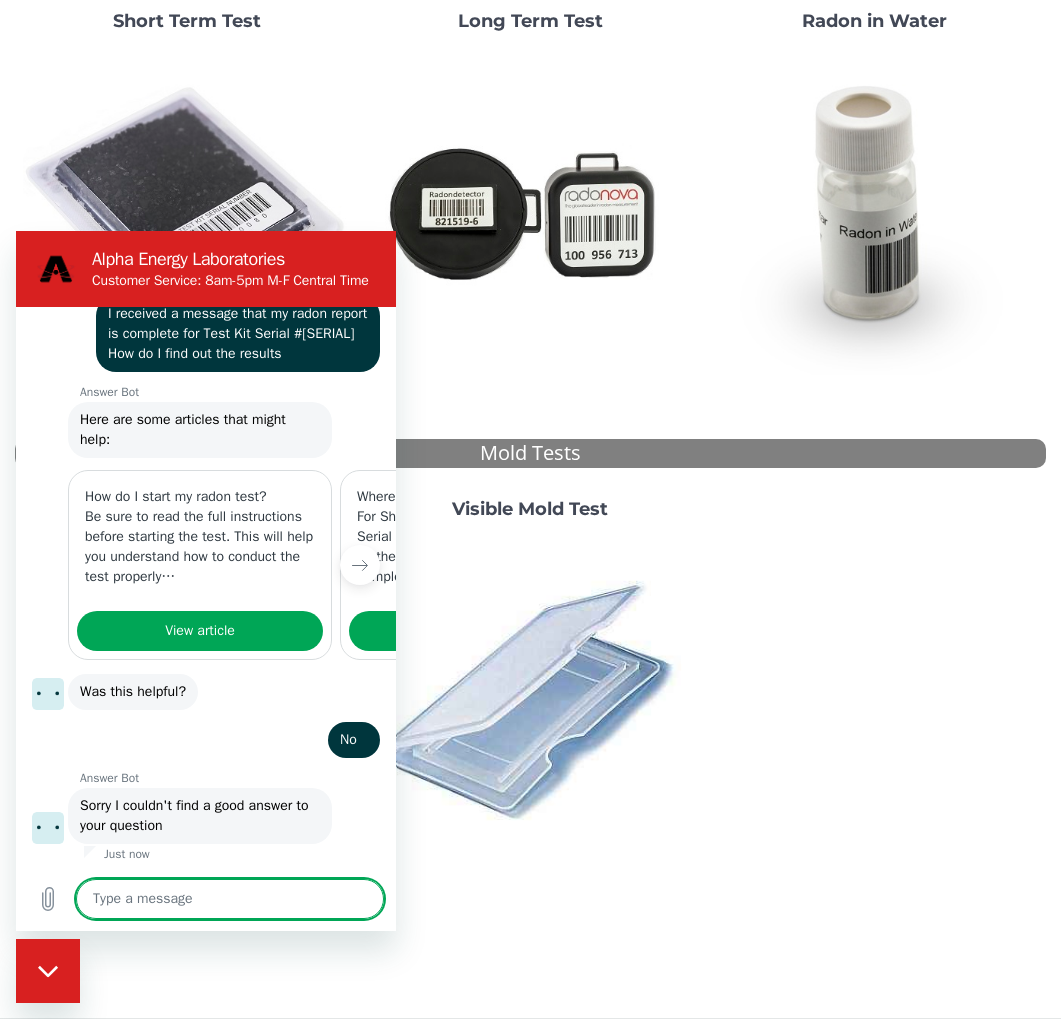 click at bounding box center [230, 899] 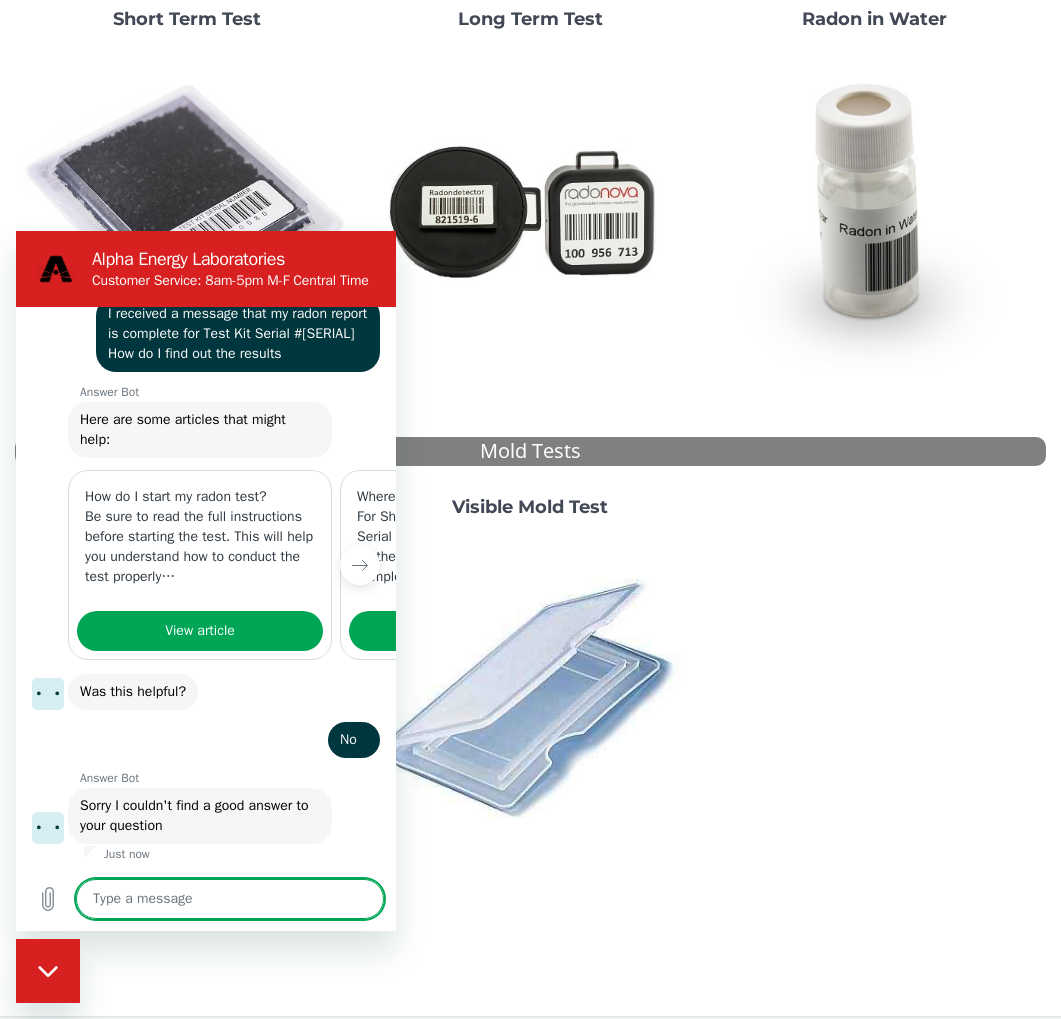 scroll, scrollTop: 272, scrollLeft: 0, axis: vertical 